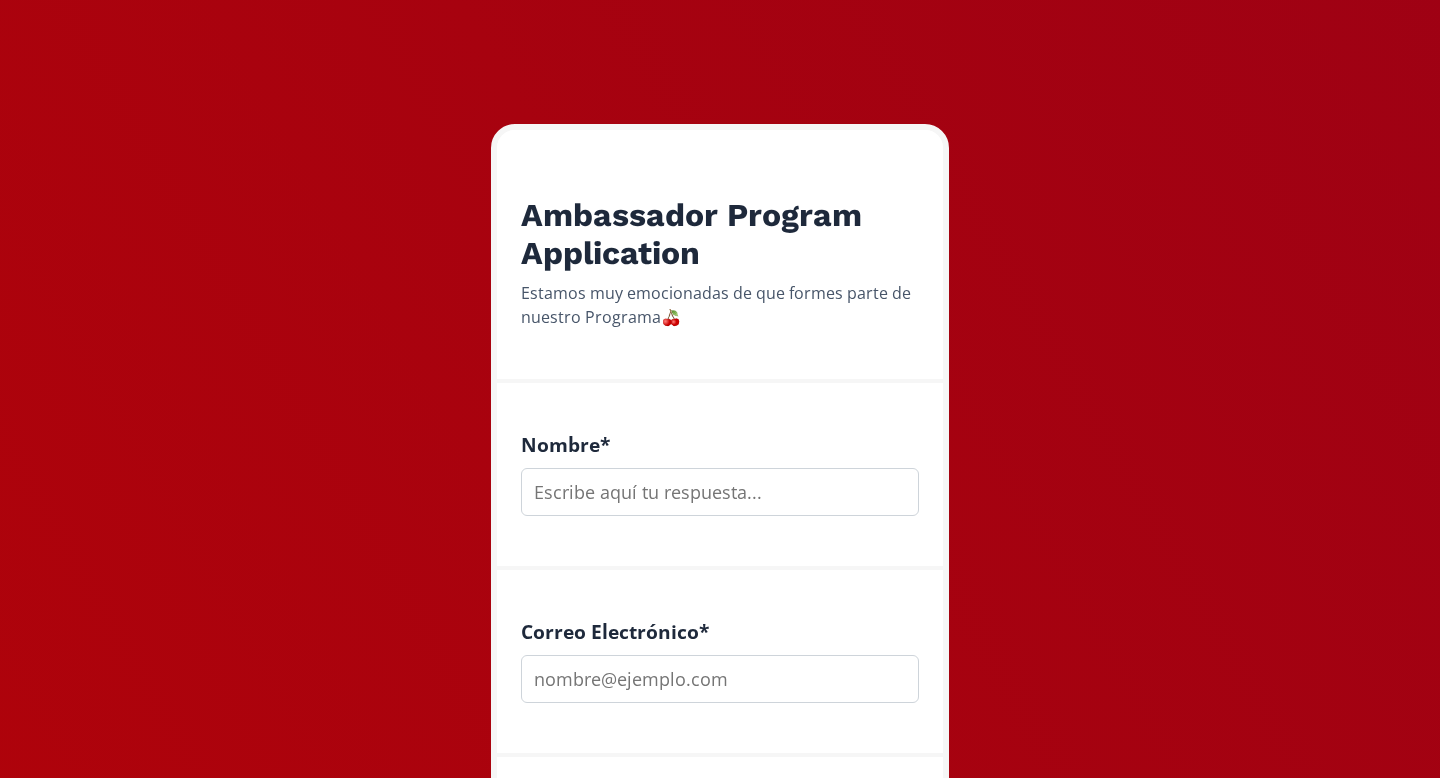 scroll, scrollTop: 210, scrollLeft: 0, axis: vertical 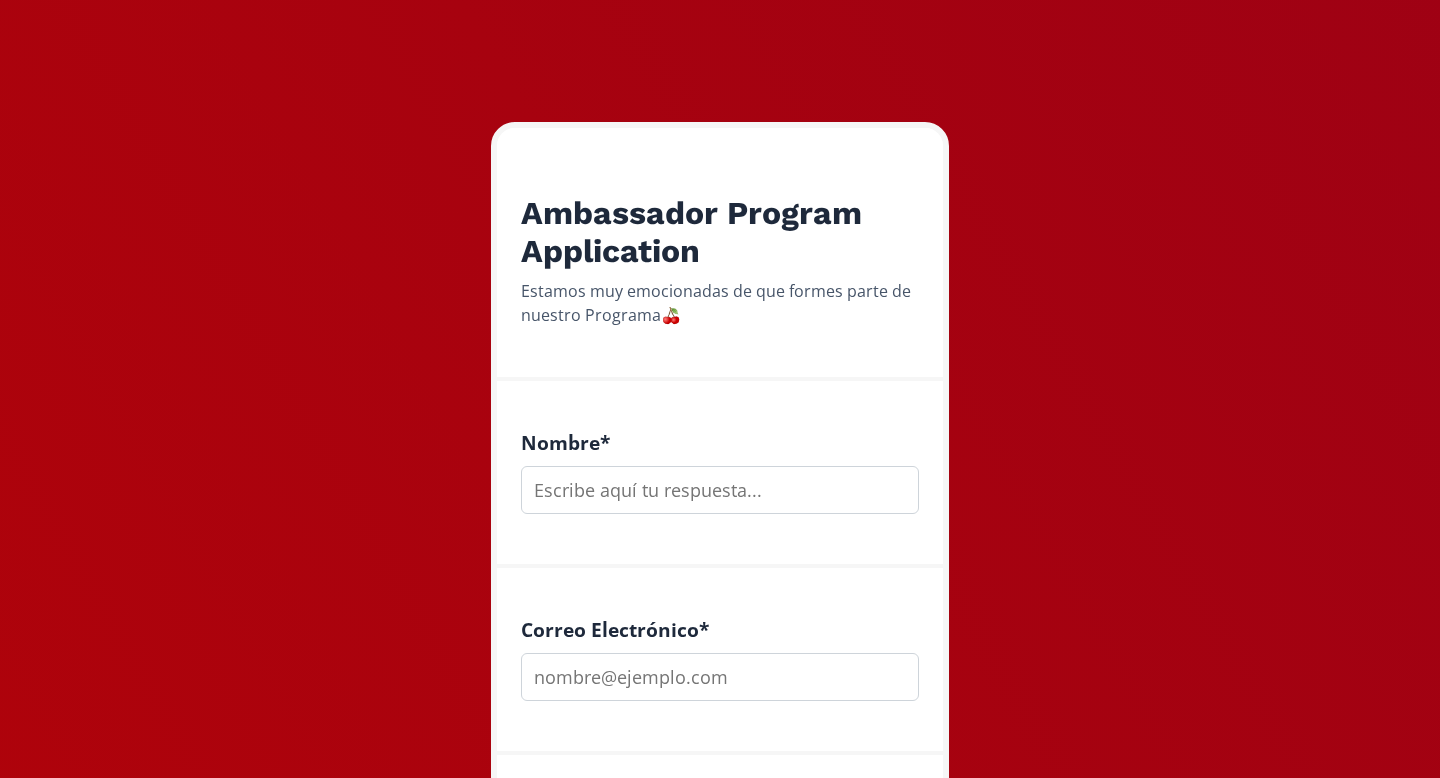 click at bounding box center (720, 490) 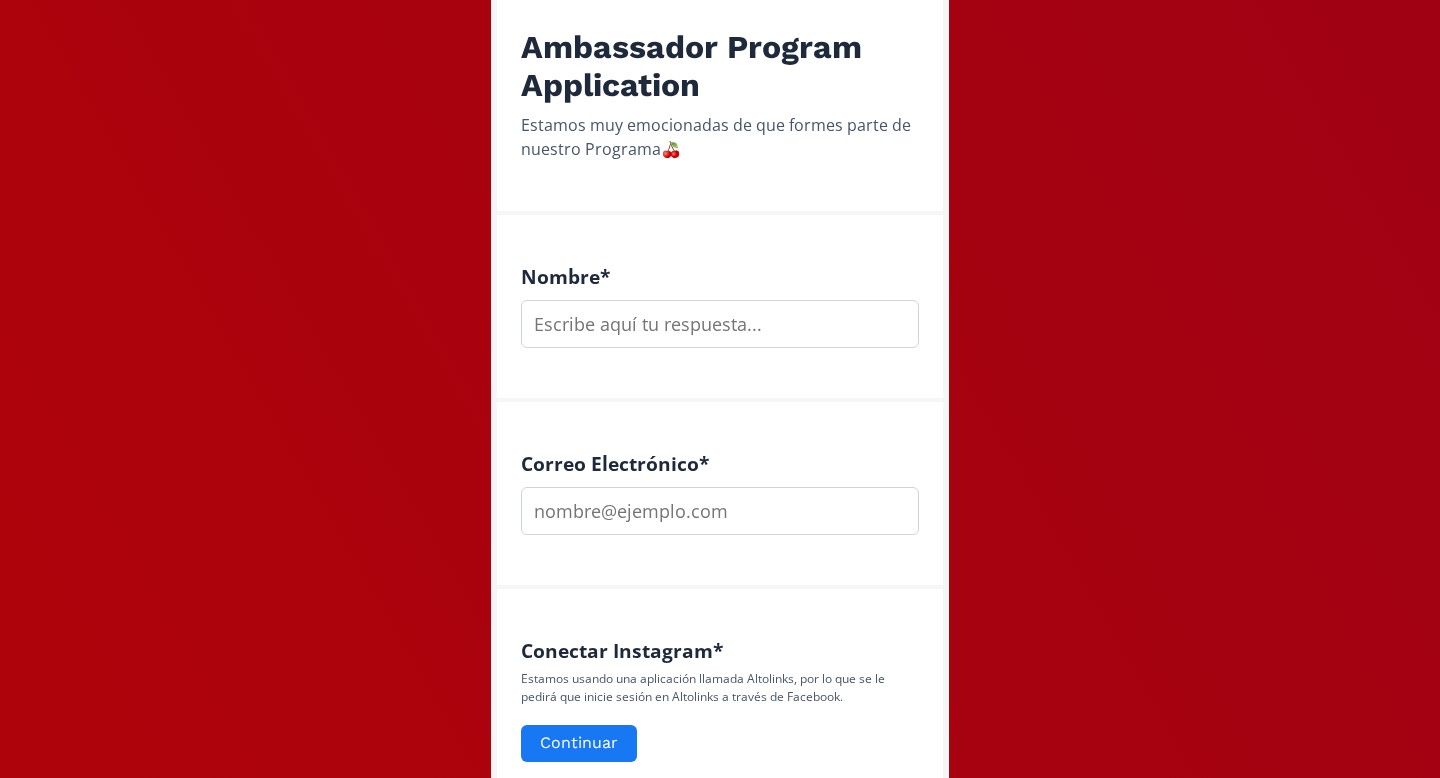 scroll, scrollTop: 384, scrollLeft: 0, axis: vertical 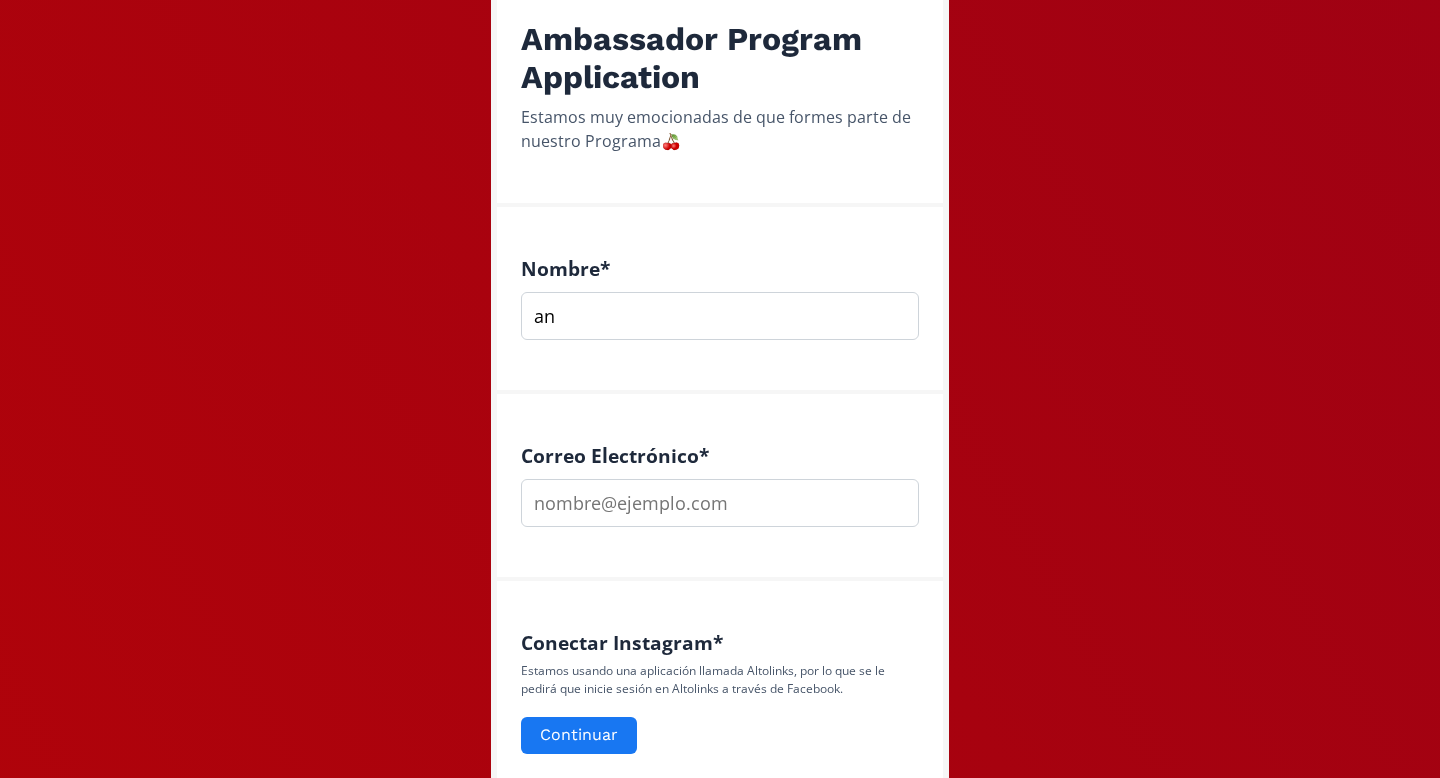 type on "a" 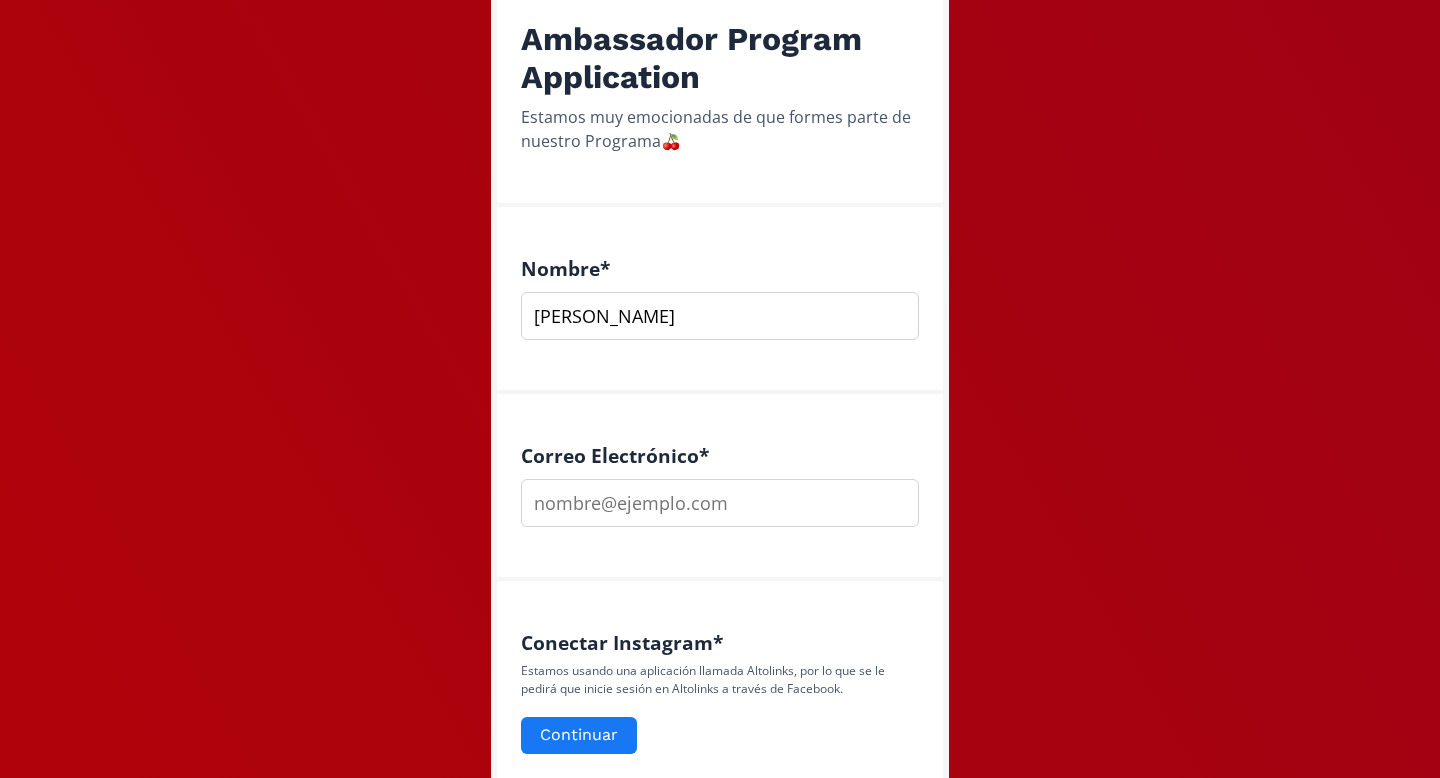 type on "[PERSON_NAME]" 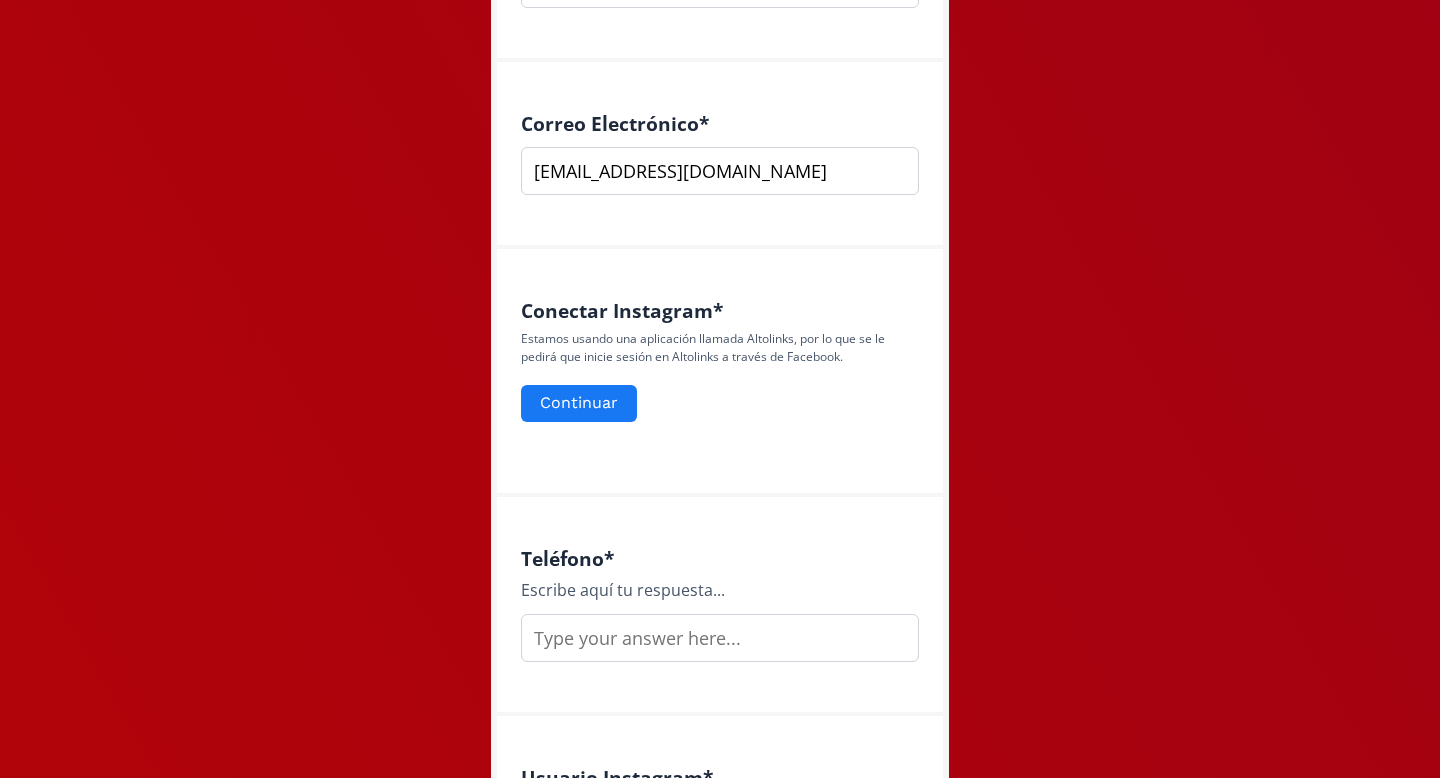 scroll, scrollTop: 718, scrollLeft: 0, axis: vertical 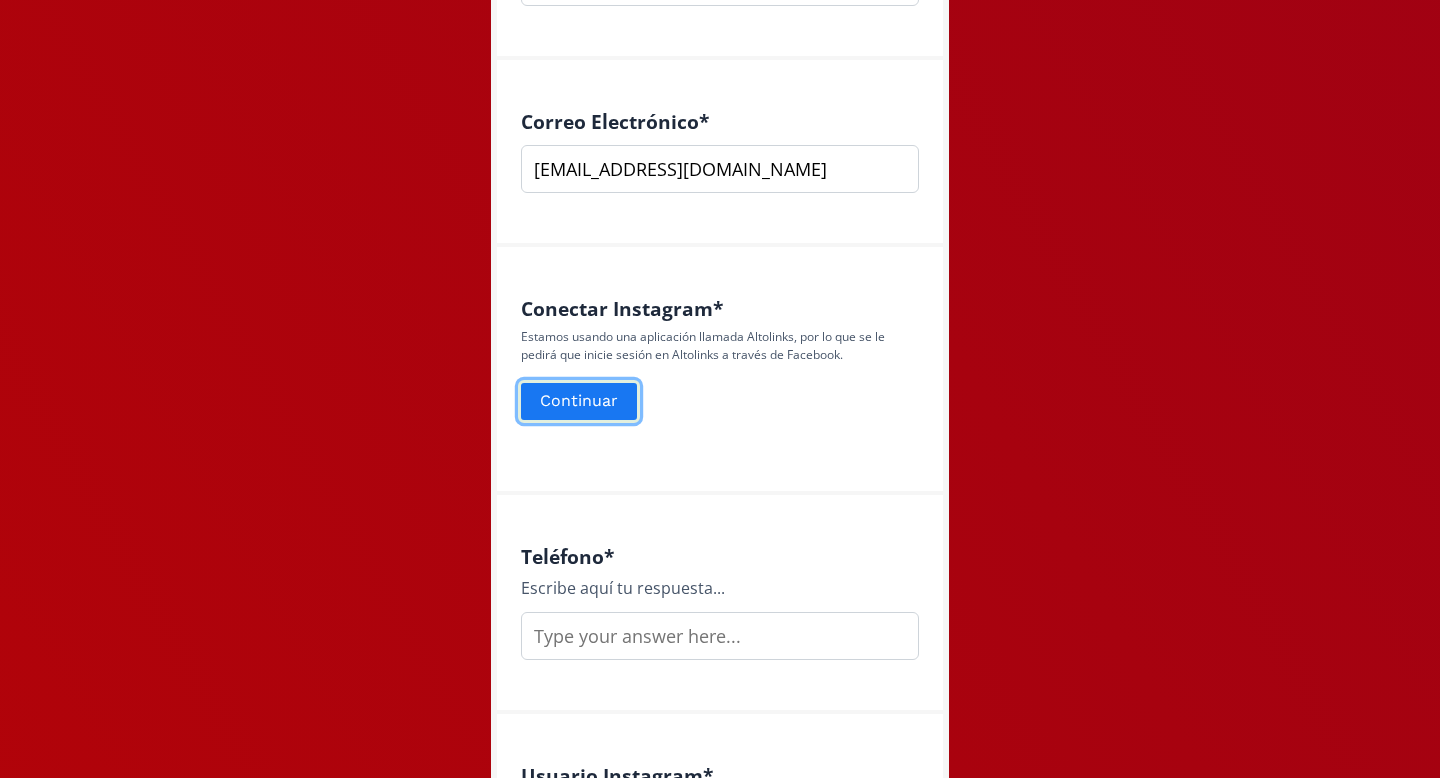 click on "Continuar" 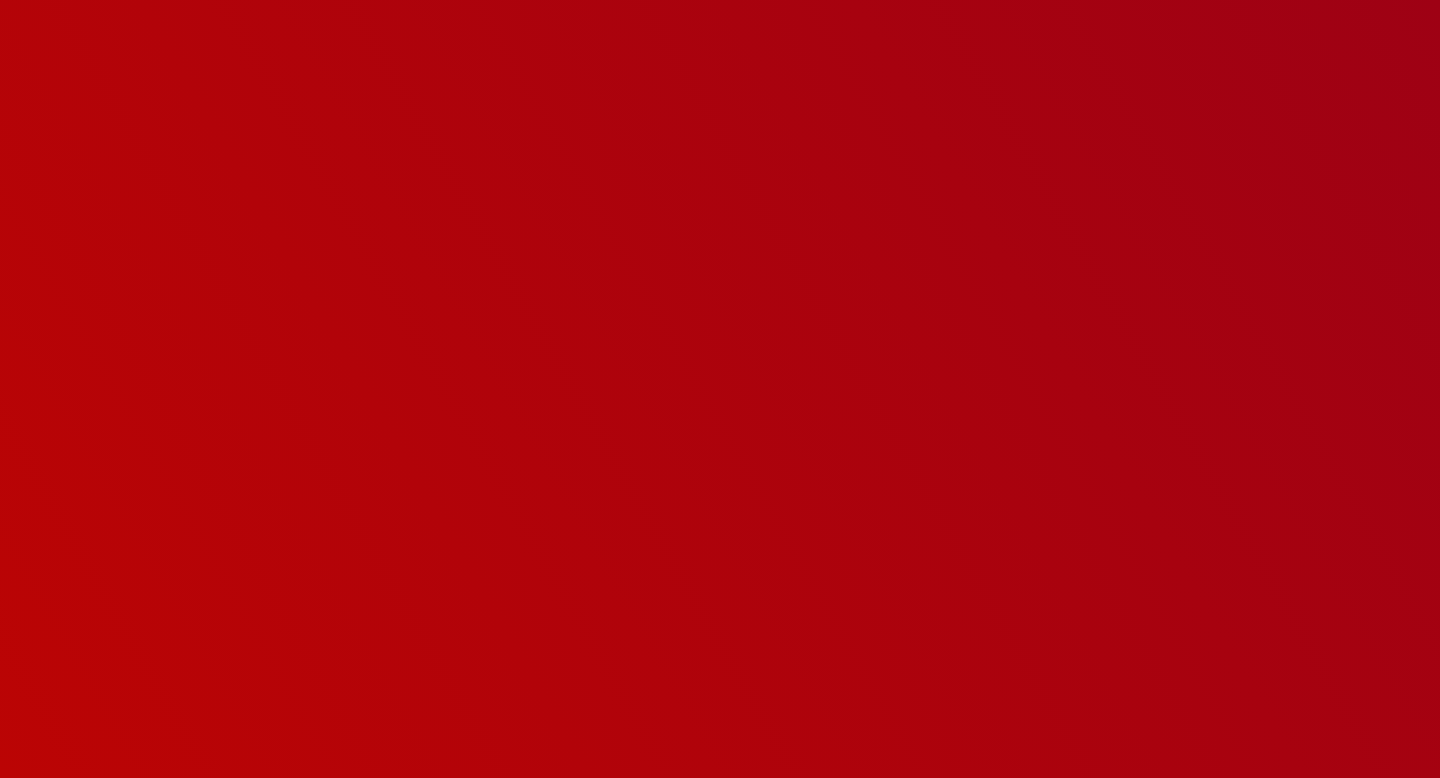 scroll, scrollTop: 0, scrollLeft: 0, axis: both 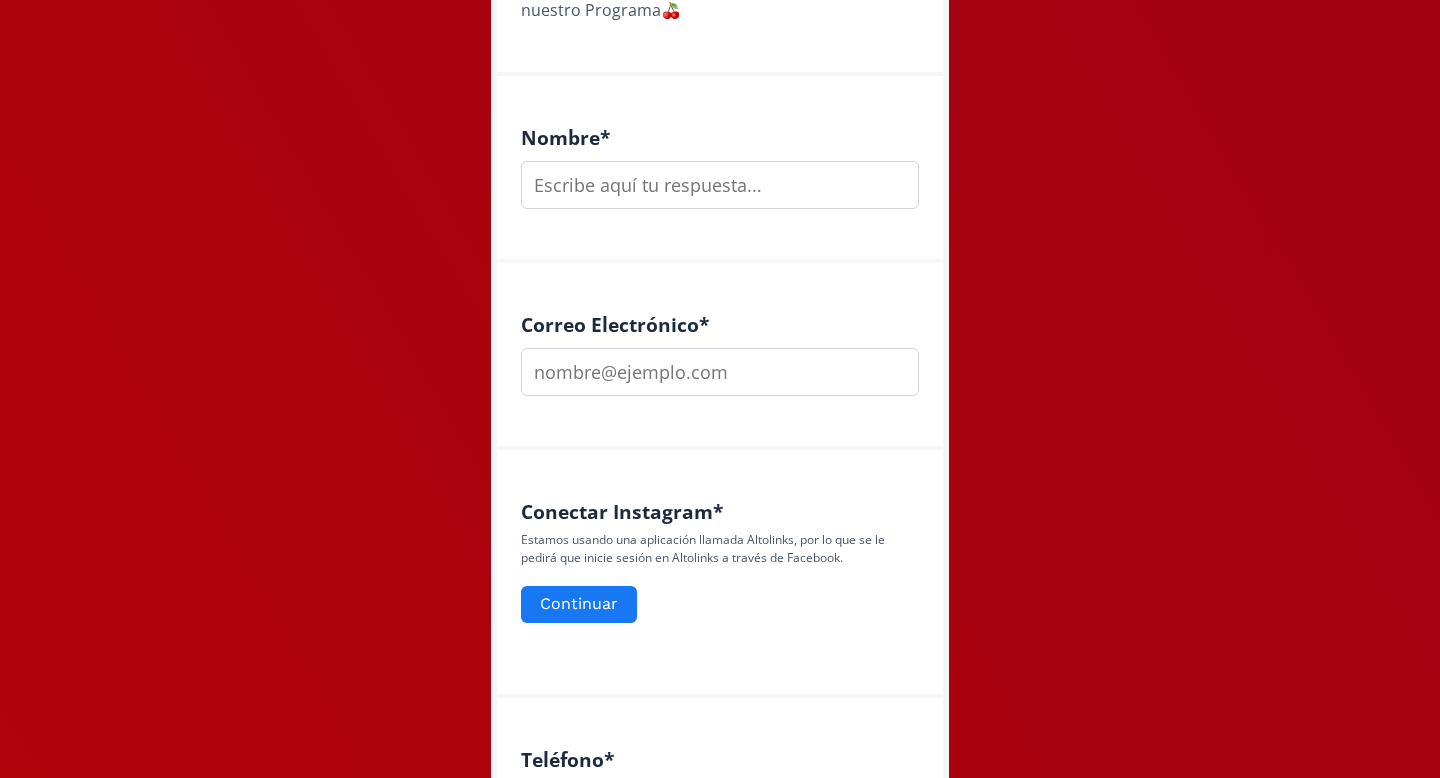 click at bounding box center [720, 185] 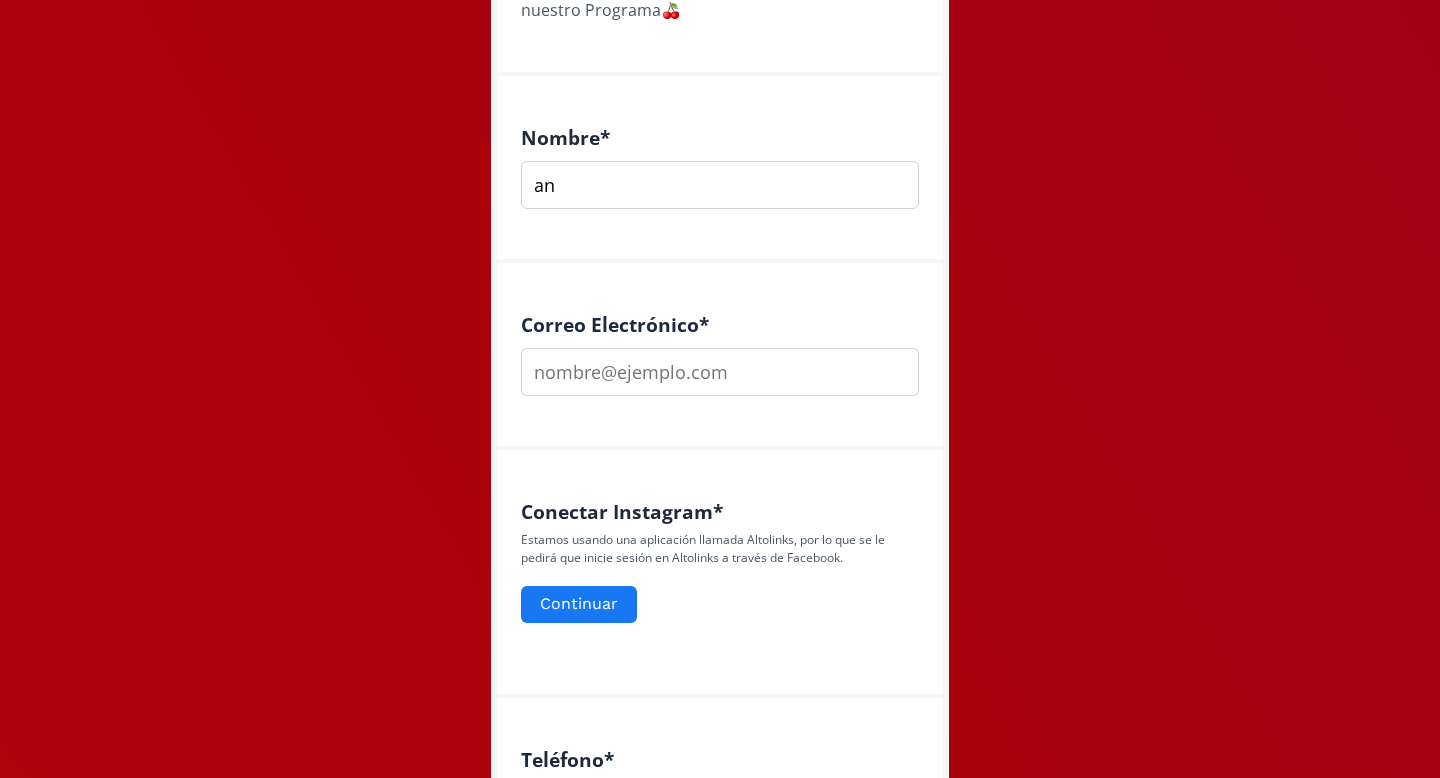 type on "a" 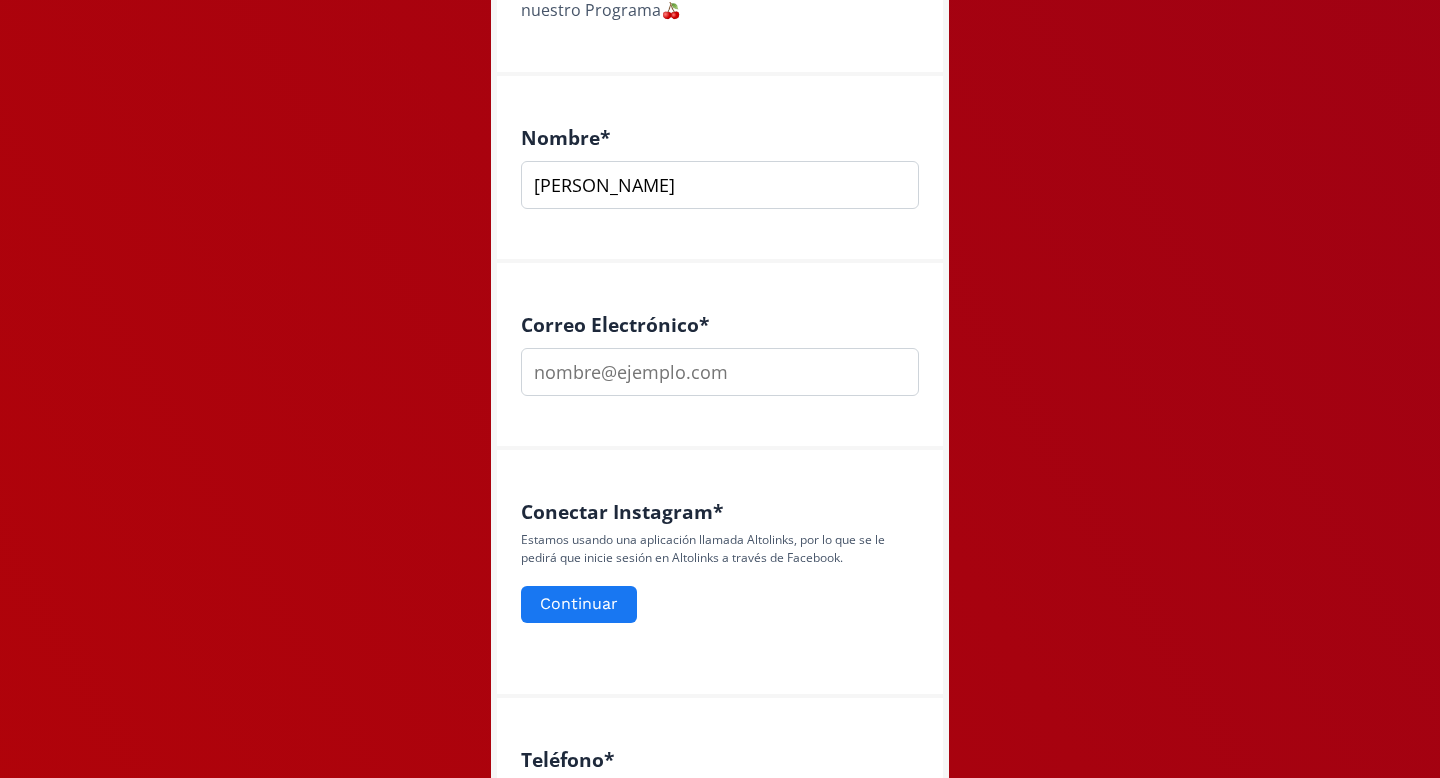 type on "[PERSON_NAME]" 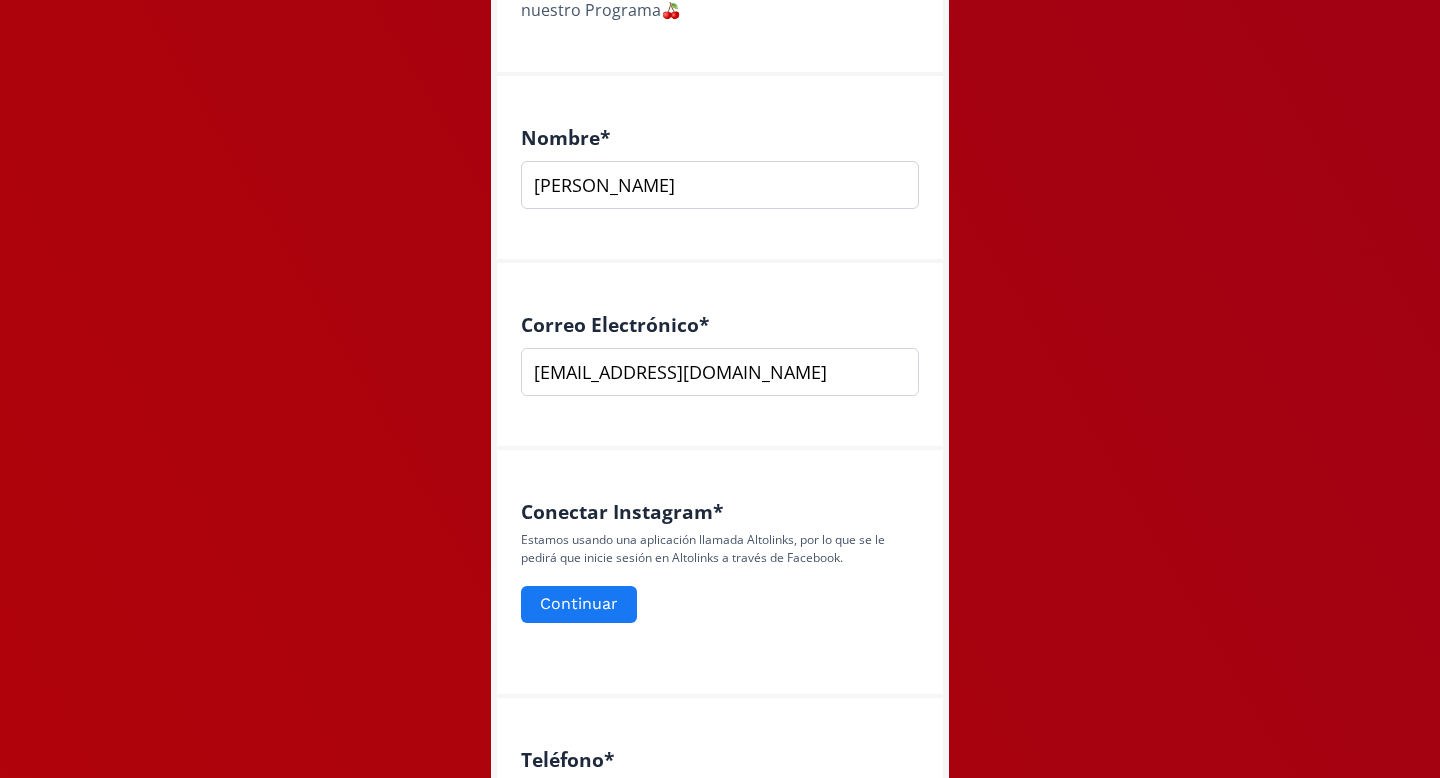 scroll, scrollTop: 766, scrollLeft: 0, axis: vertical 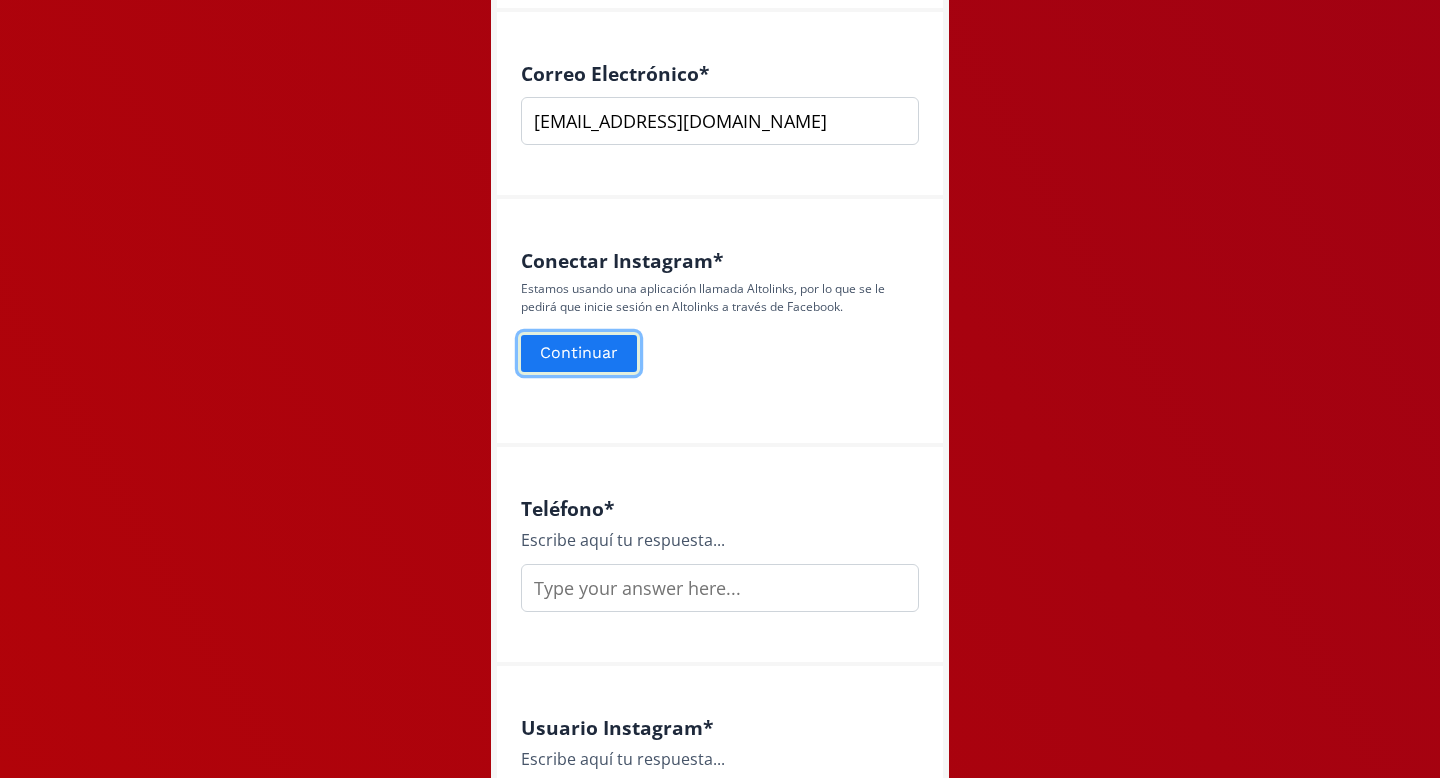 click on "Continuar" at bounding box center (579, 353) 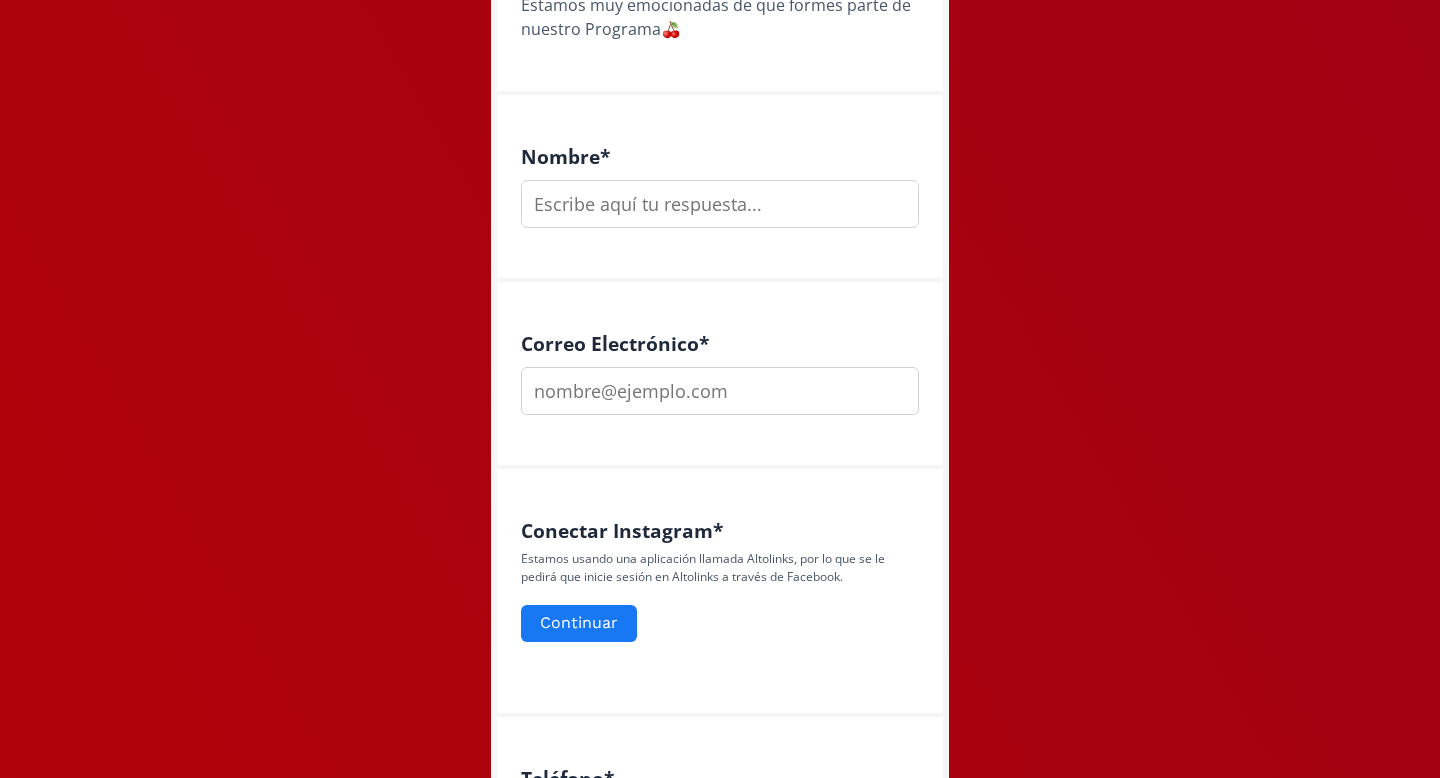 scroll, scrollTop: 547, scrollLeft: 0, axis: vertical 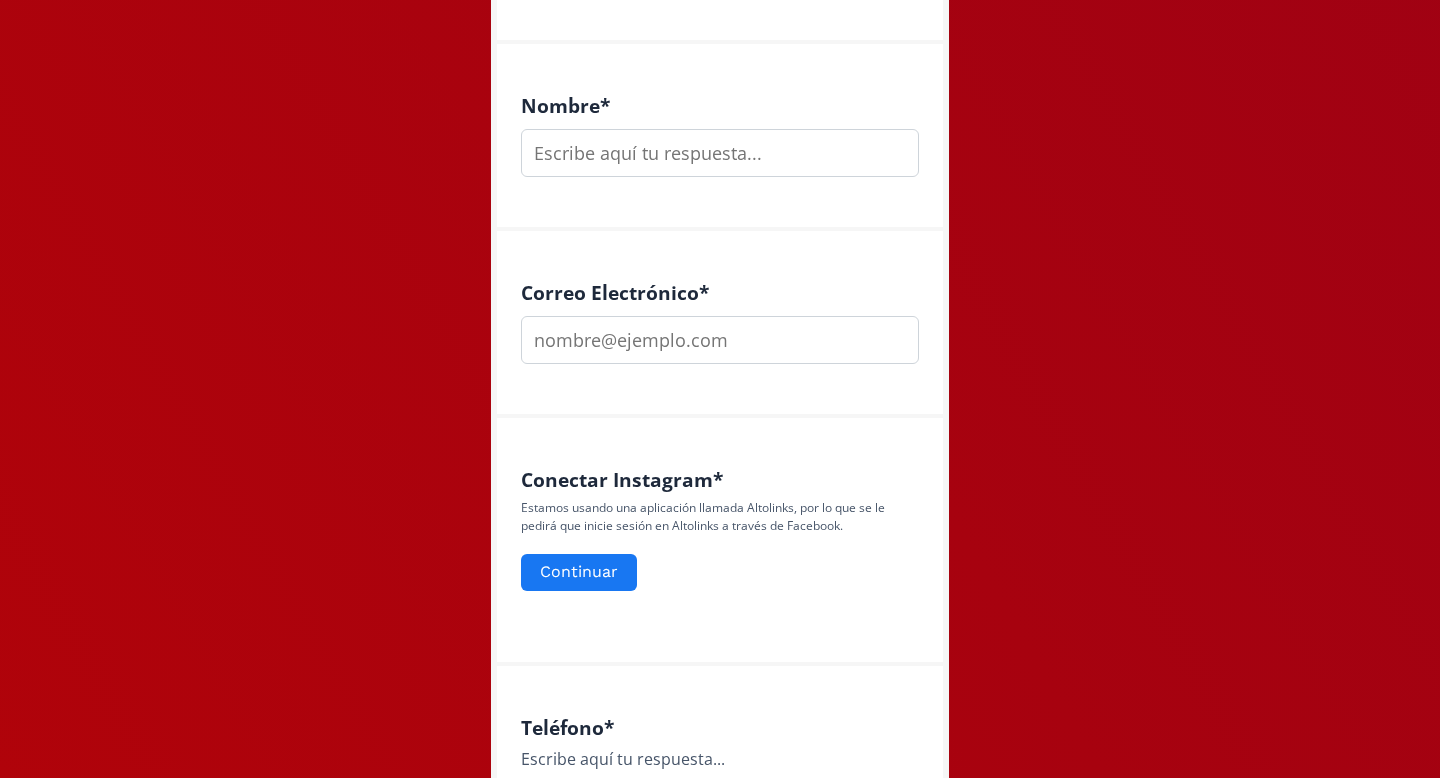 click at bounding box center [720, 153] 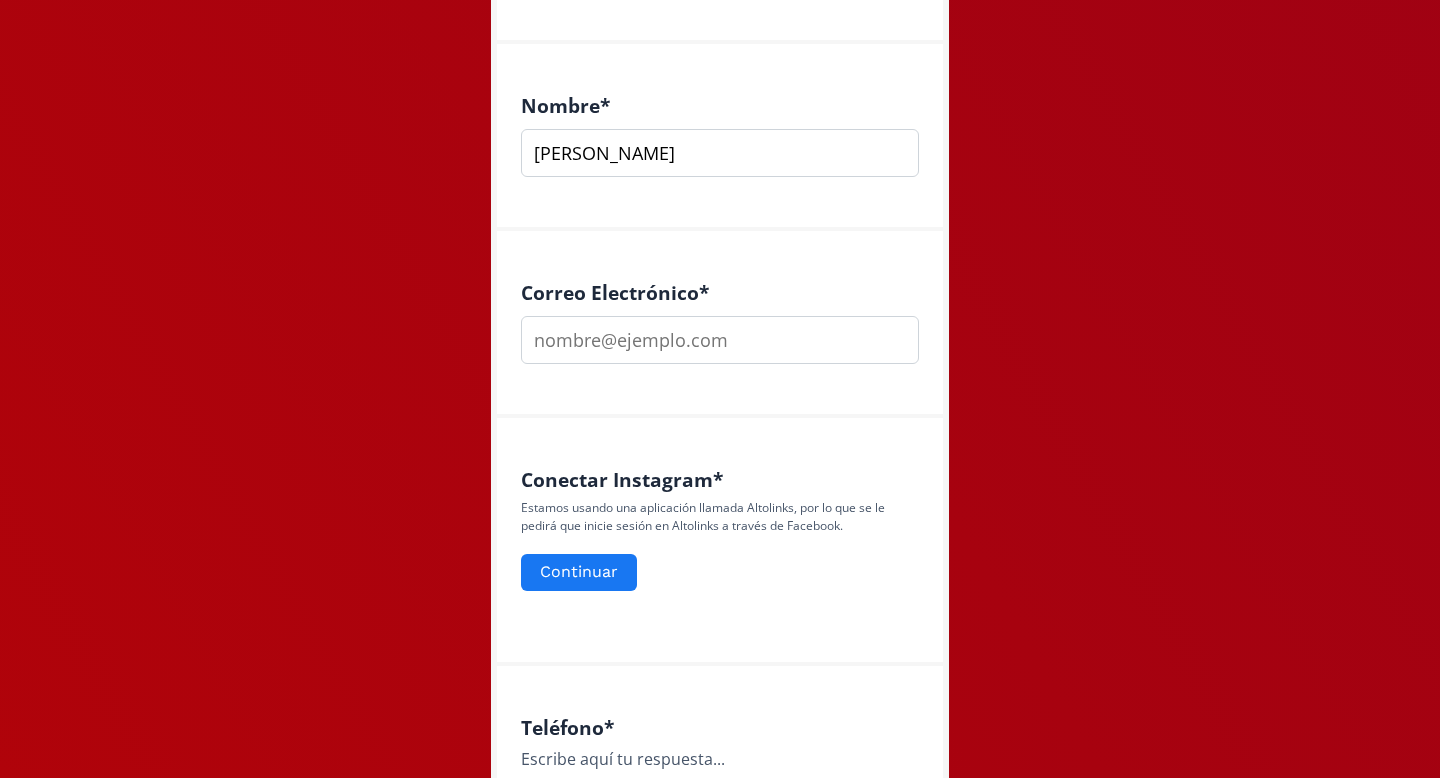 type on "[PERSON_NAME]" 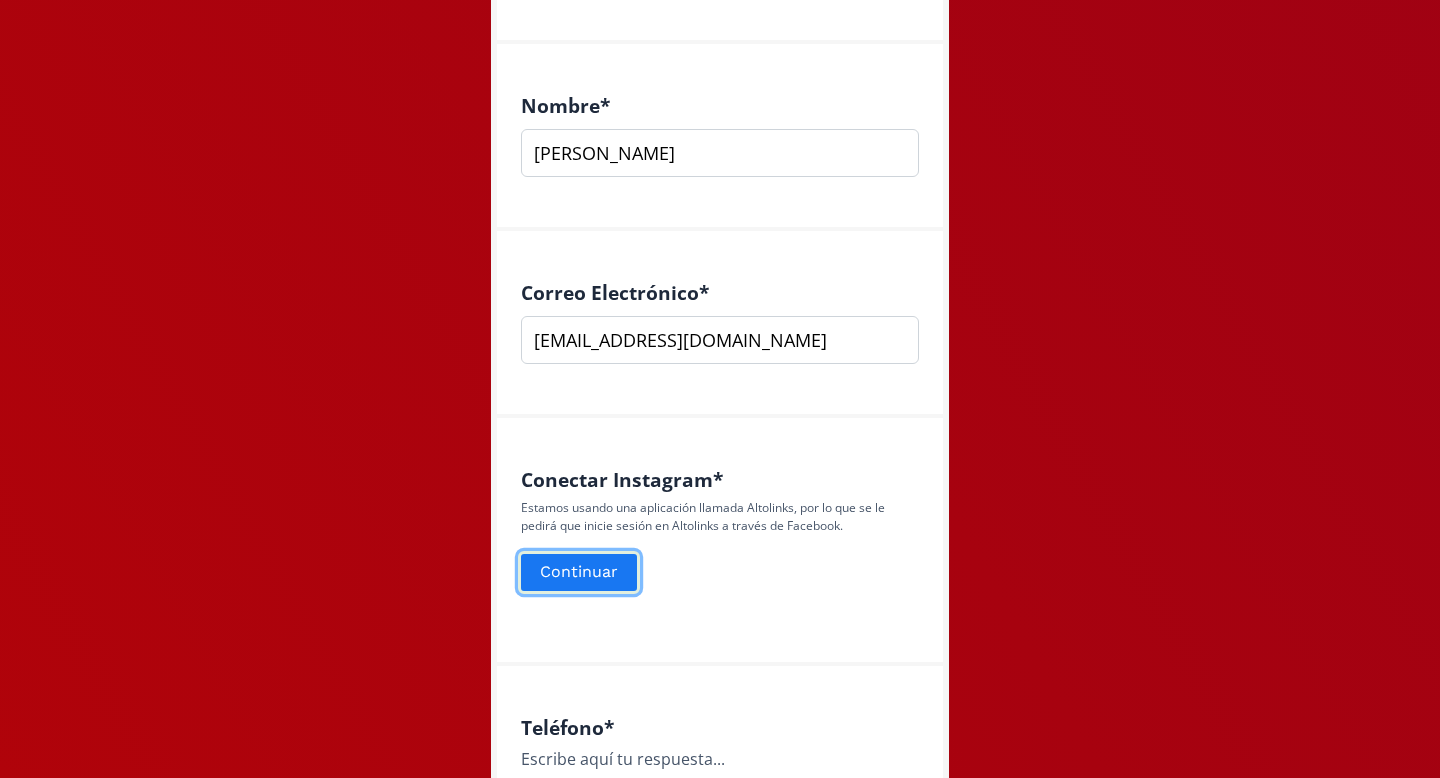 click on "Continuar" at bounding box center (579, 572) 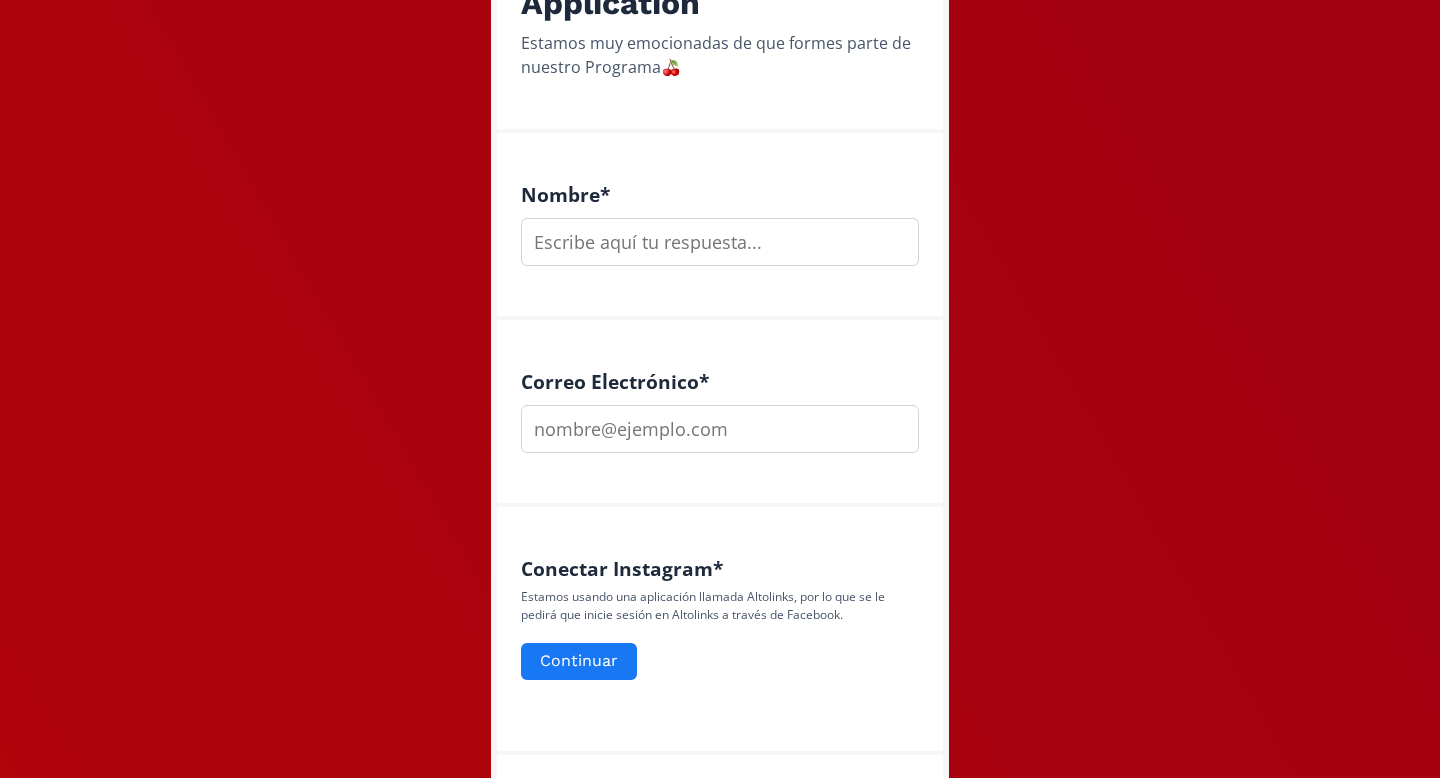 scroll, scrollTop: 464, scrollLeft: 0, axis: vertical 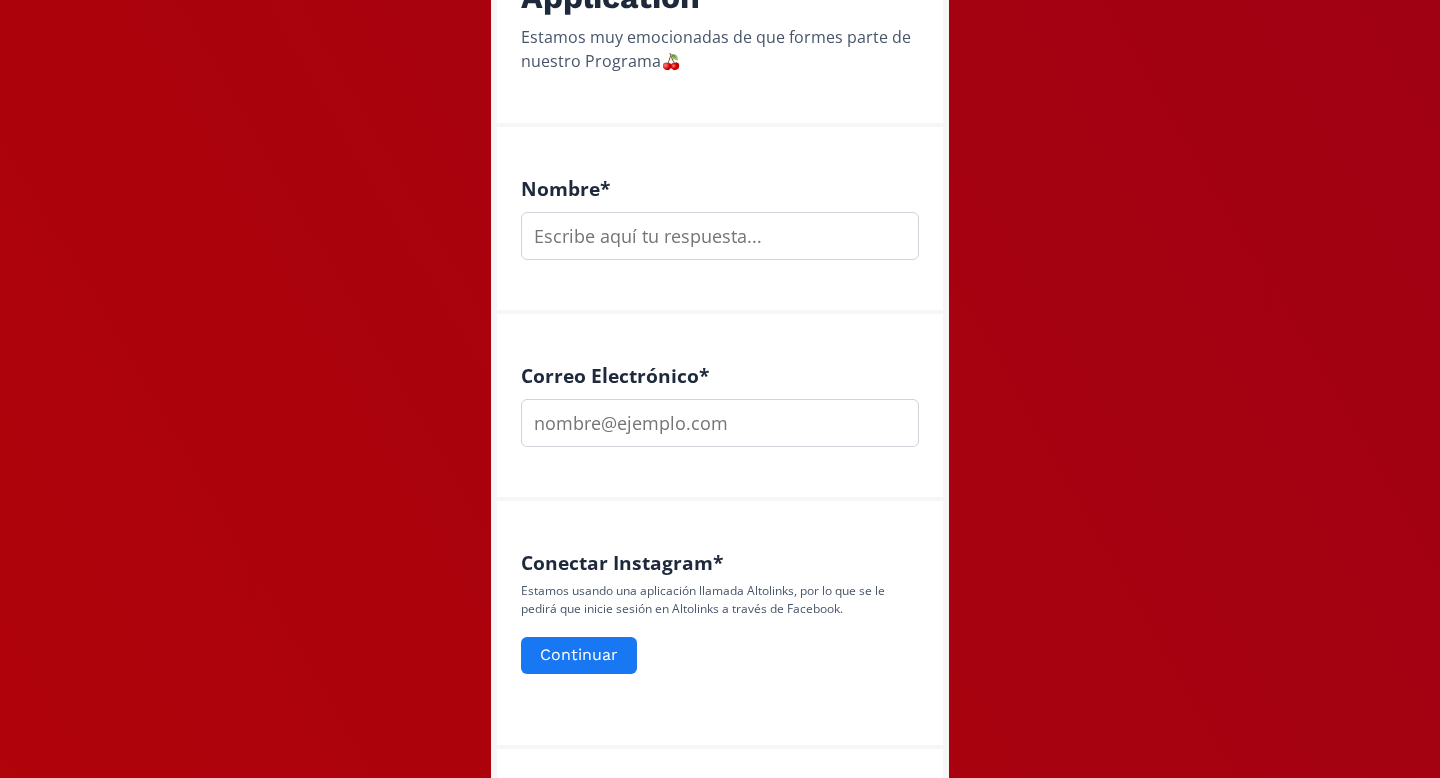 click at bounding box center [720, 236] 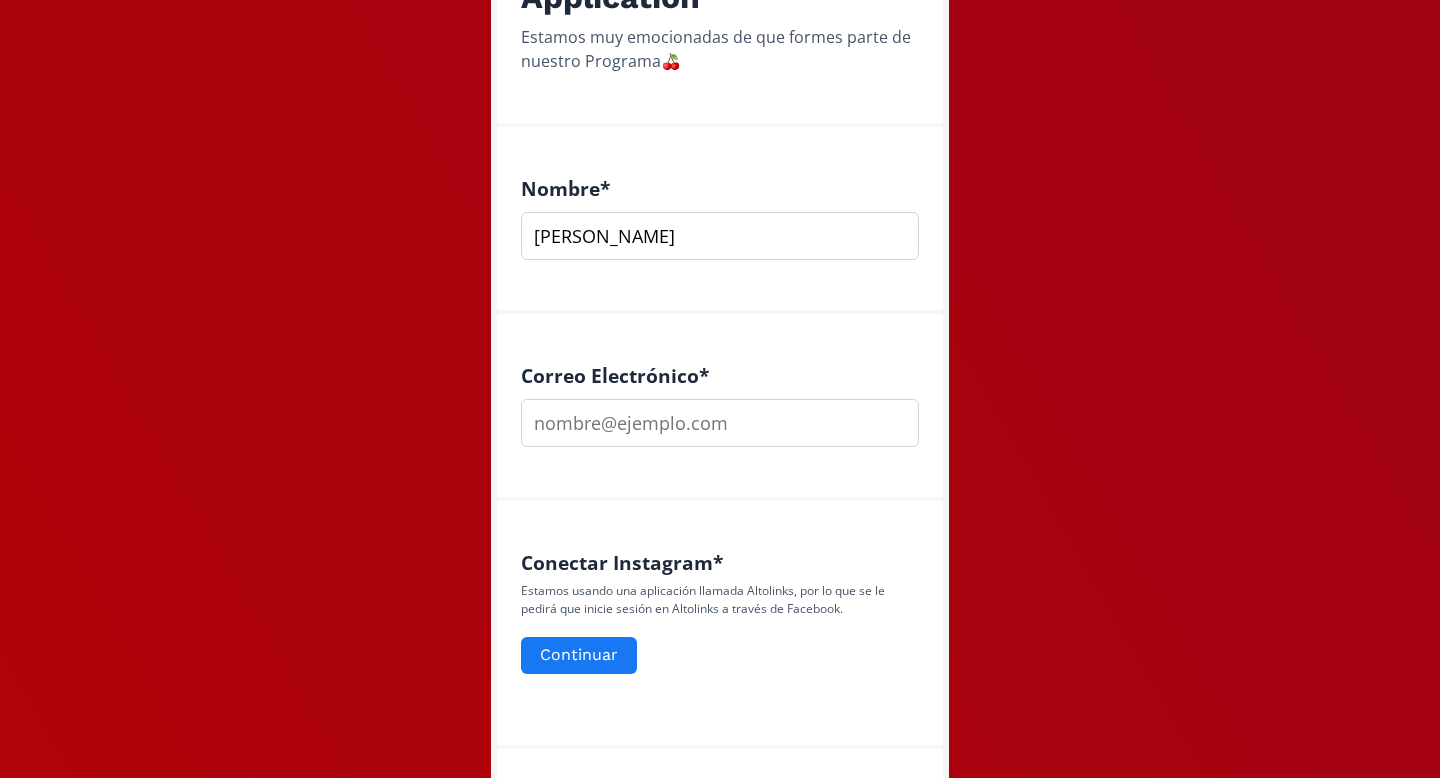 type on "[PERSON_NAME]" 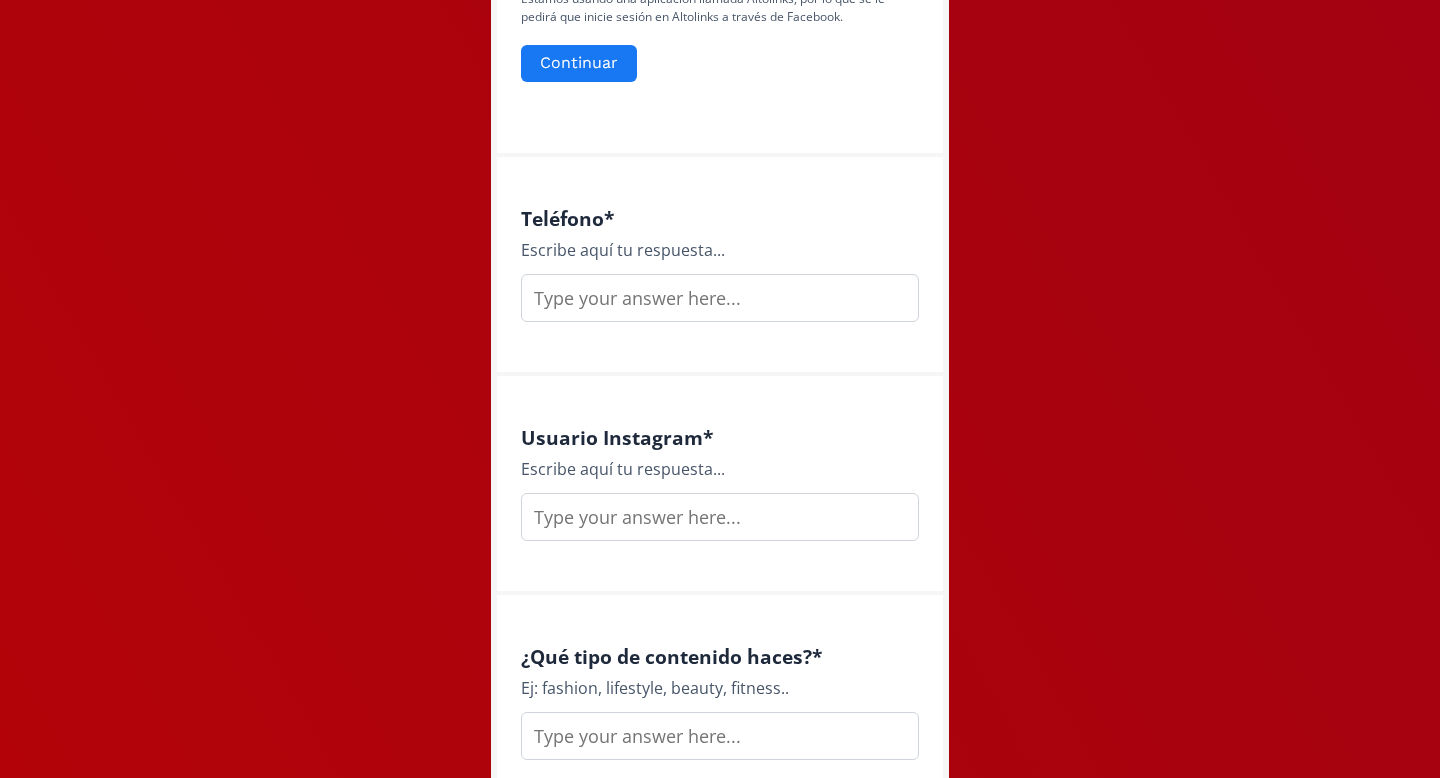 scroll, scrollTop: 1067, scrollLeft: 0, axis: vertical 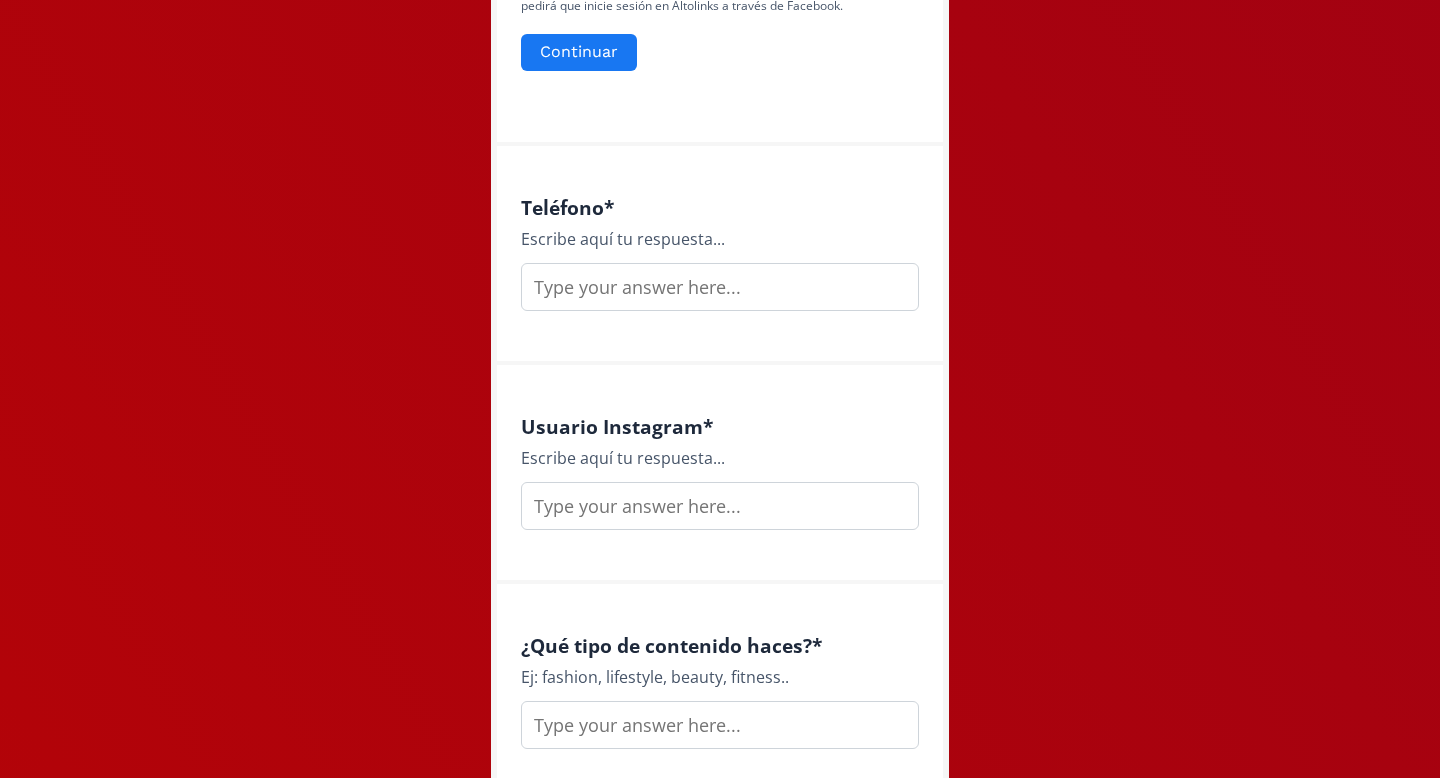 click at bounding box center [720, 287] 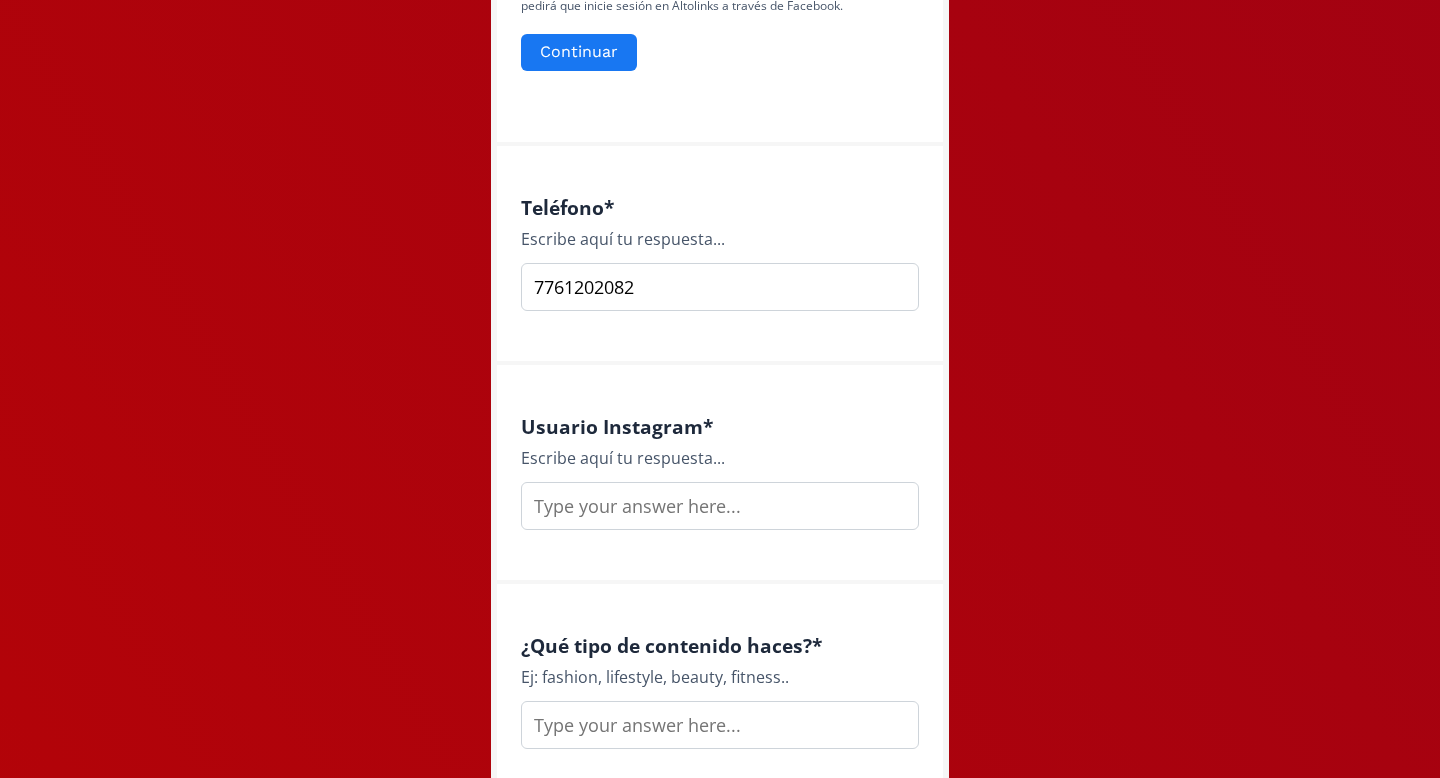 type on "7761202082" 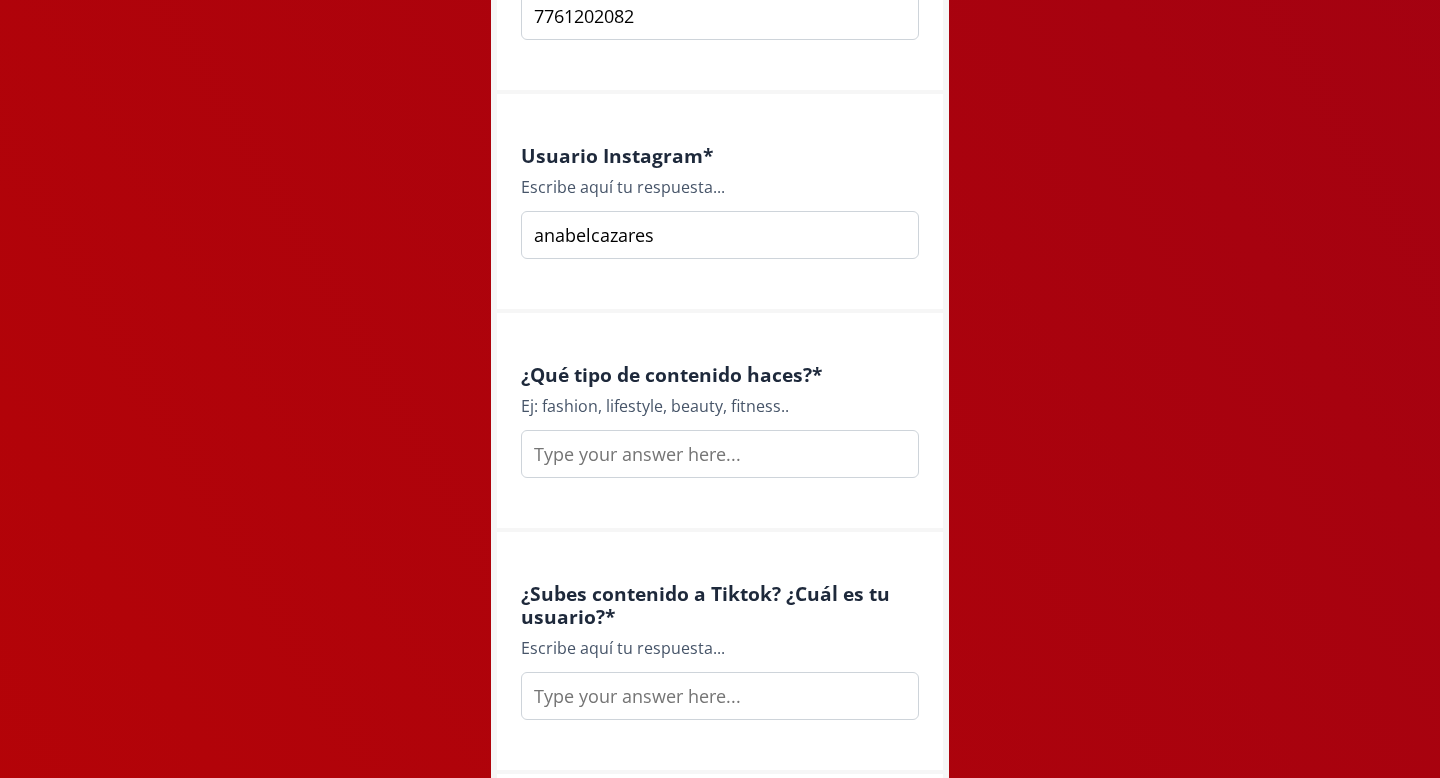 scroll, scrollTop: 1432, scrollLeft: 0, axis: vertical 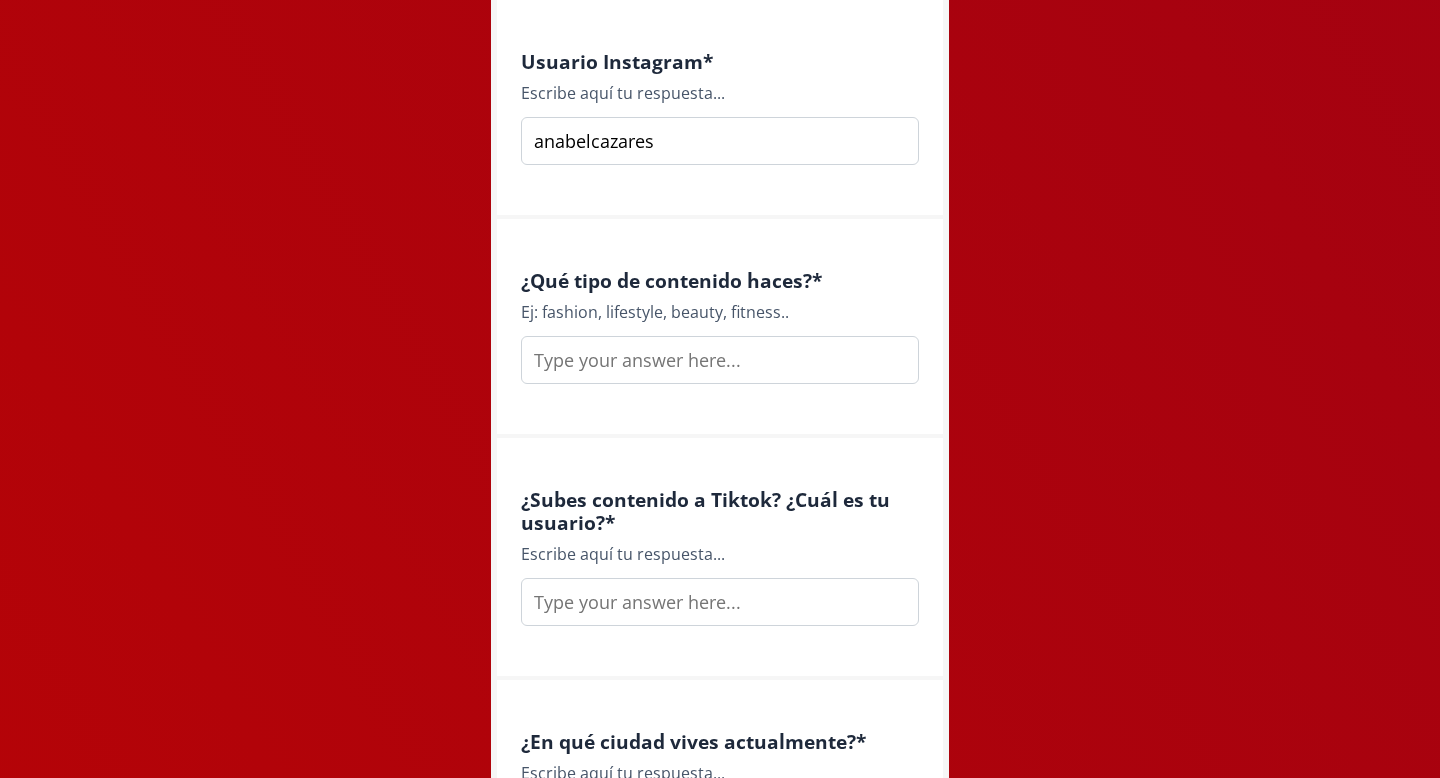 type on "anabelcazares" 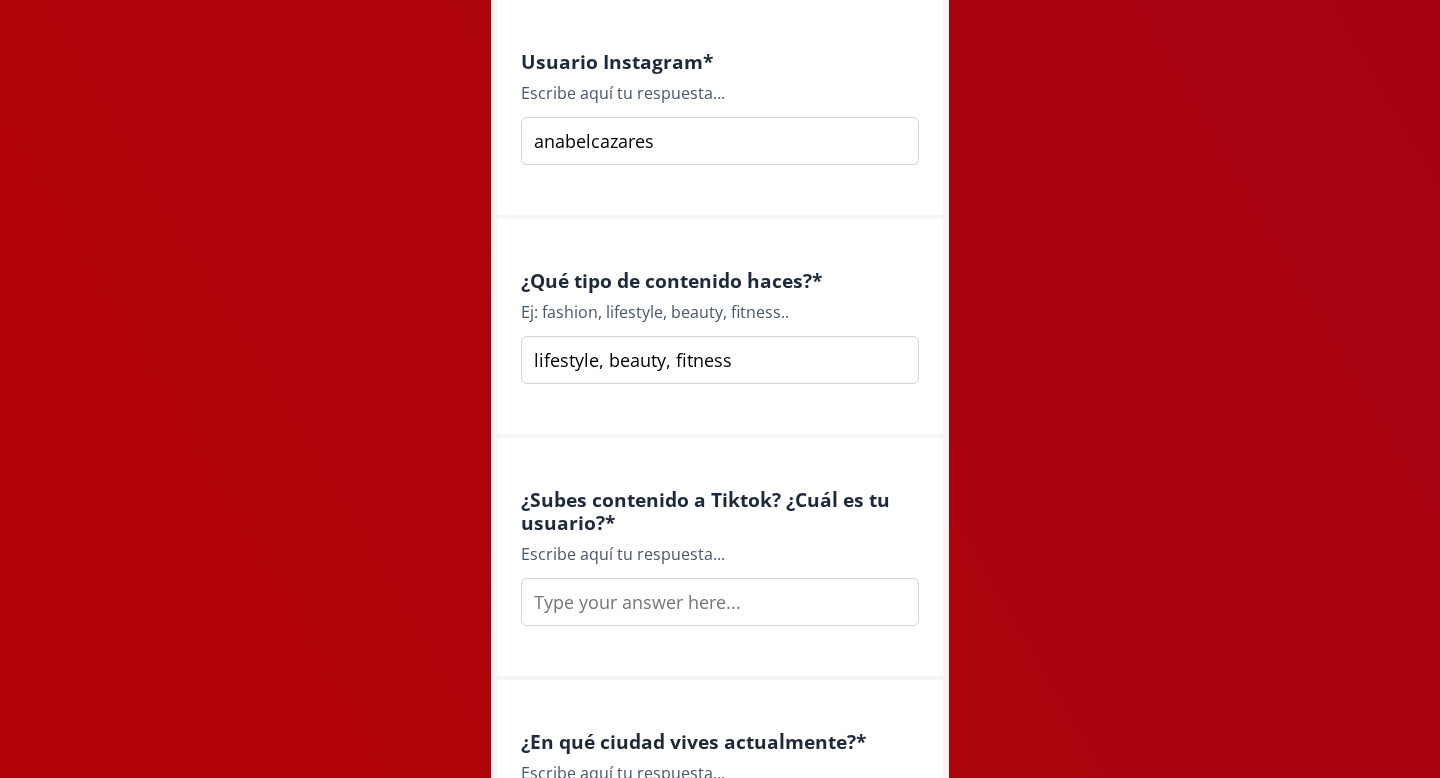 type on "lifestyle, beauty, fitness" 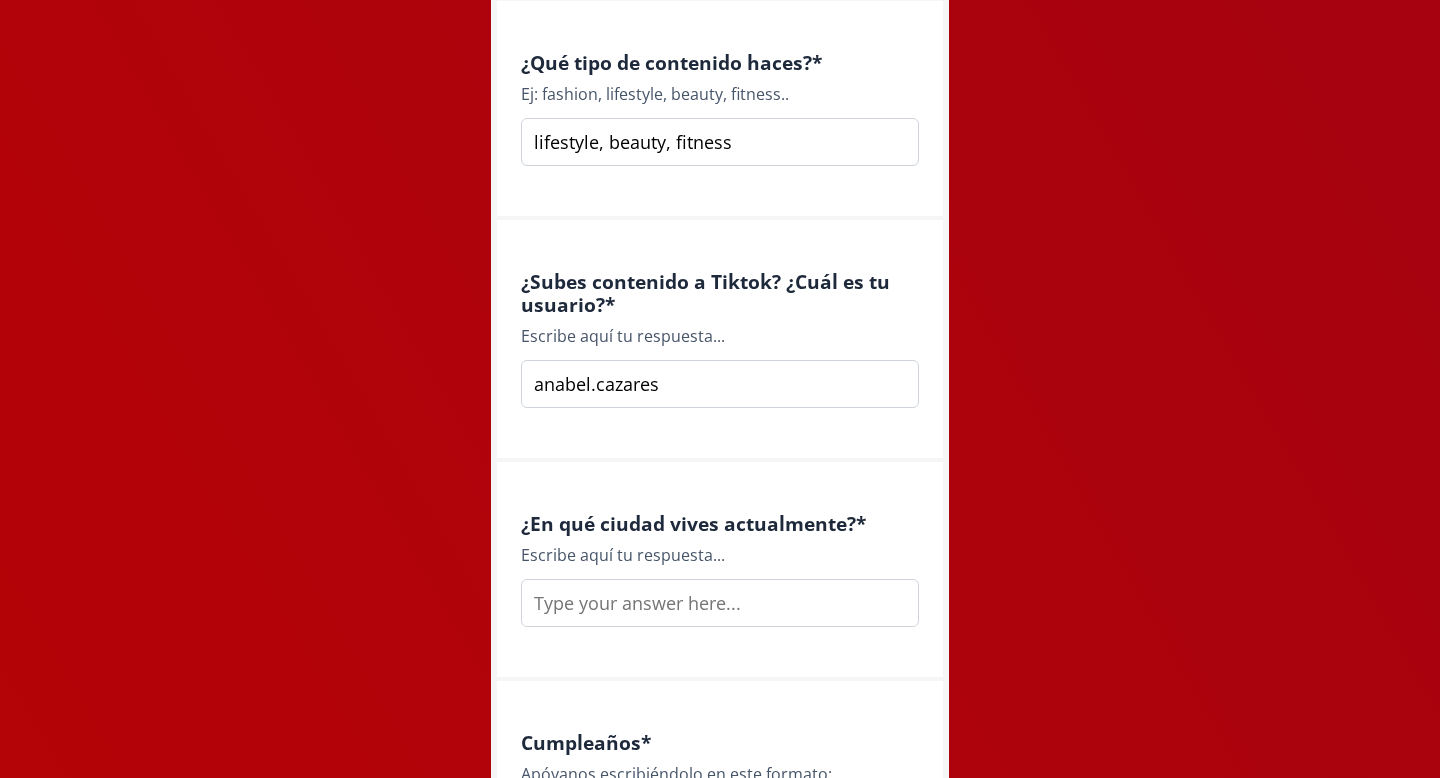 scroll, scrollTop: 1733, scrollLeft: 0, axis: vertical 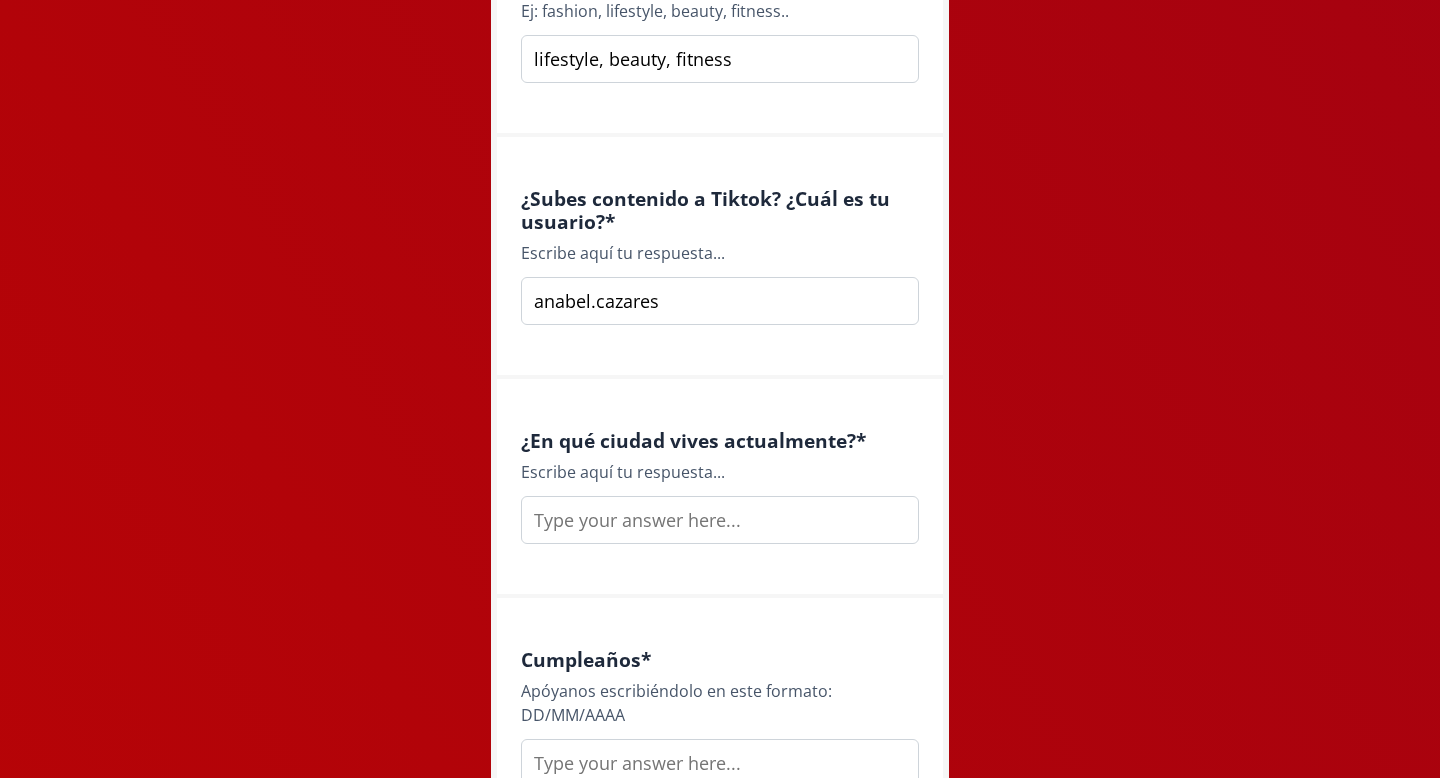 type on "anabel.cazares" 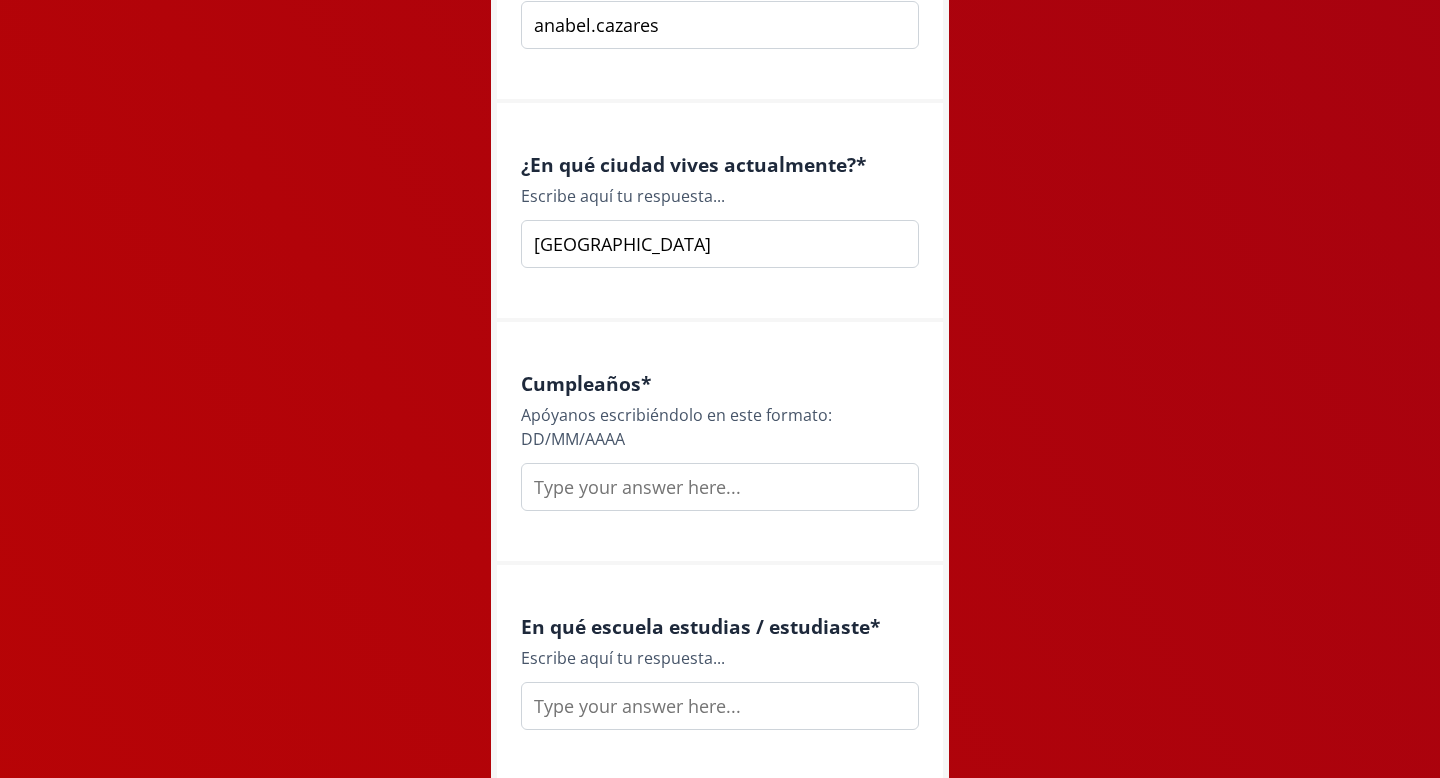 scroll, scrollTop: 2006, scrollLeft: 0, axis: vertical 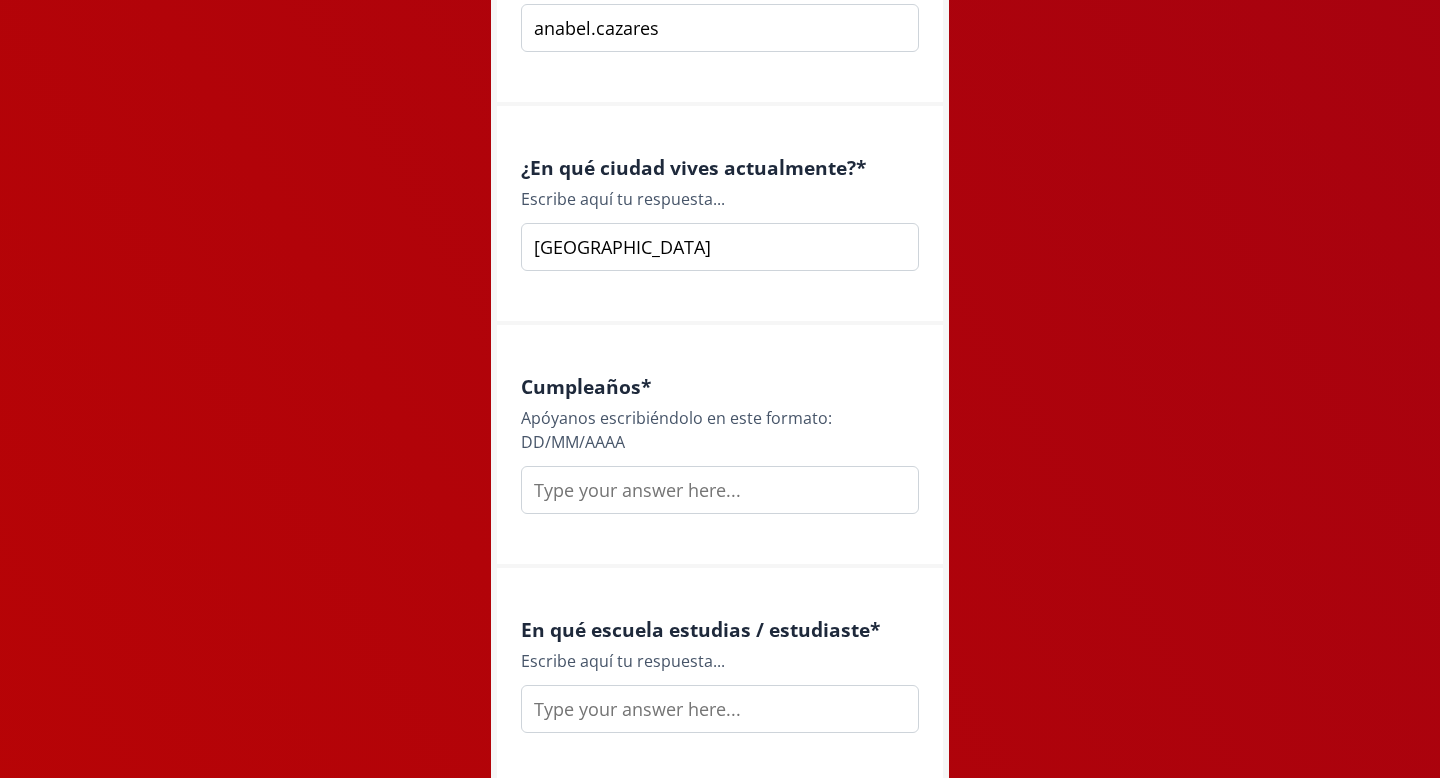 type on "Oaxaca" 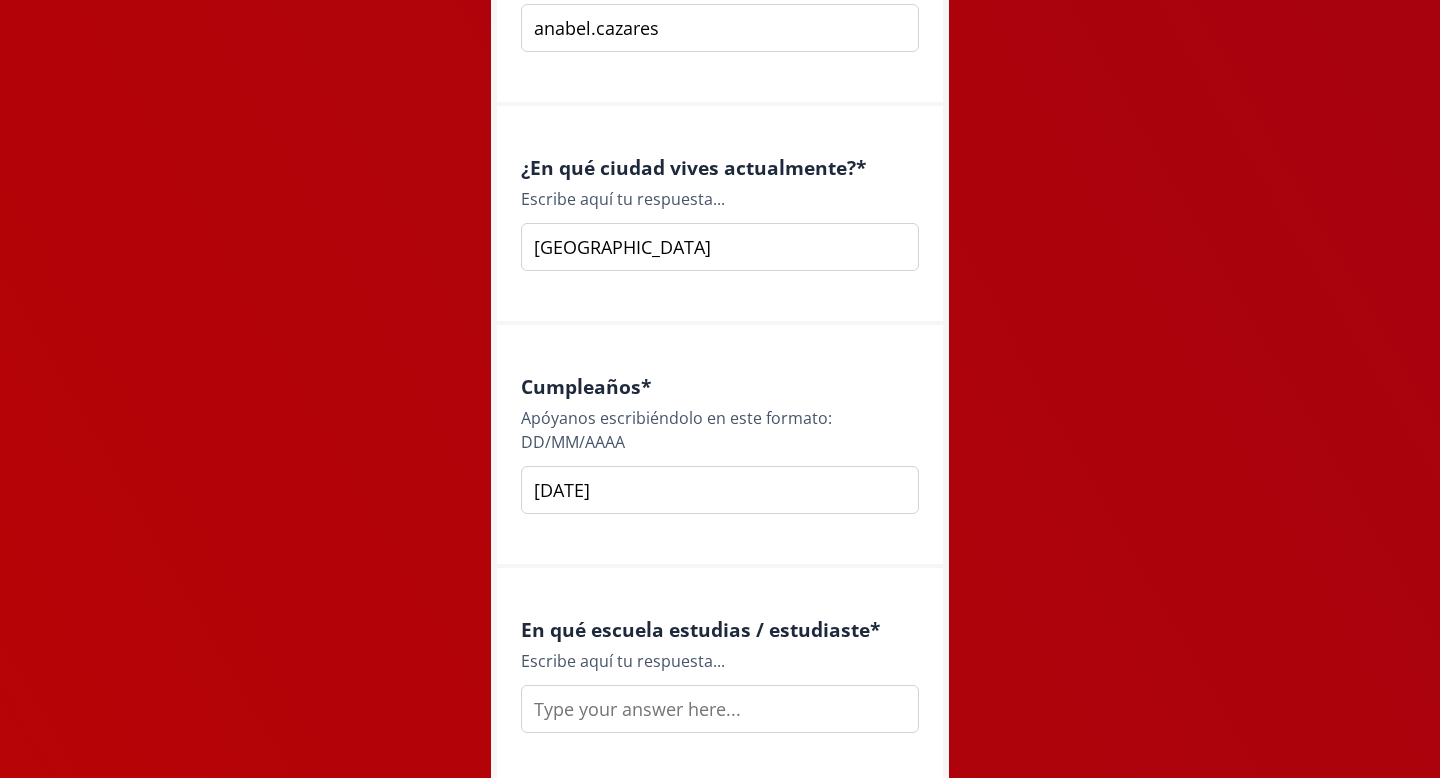 type on "14/01/1999" 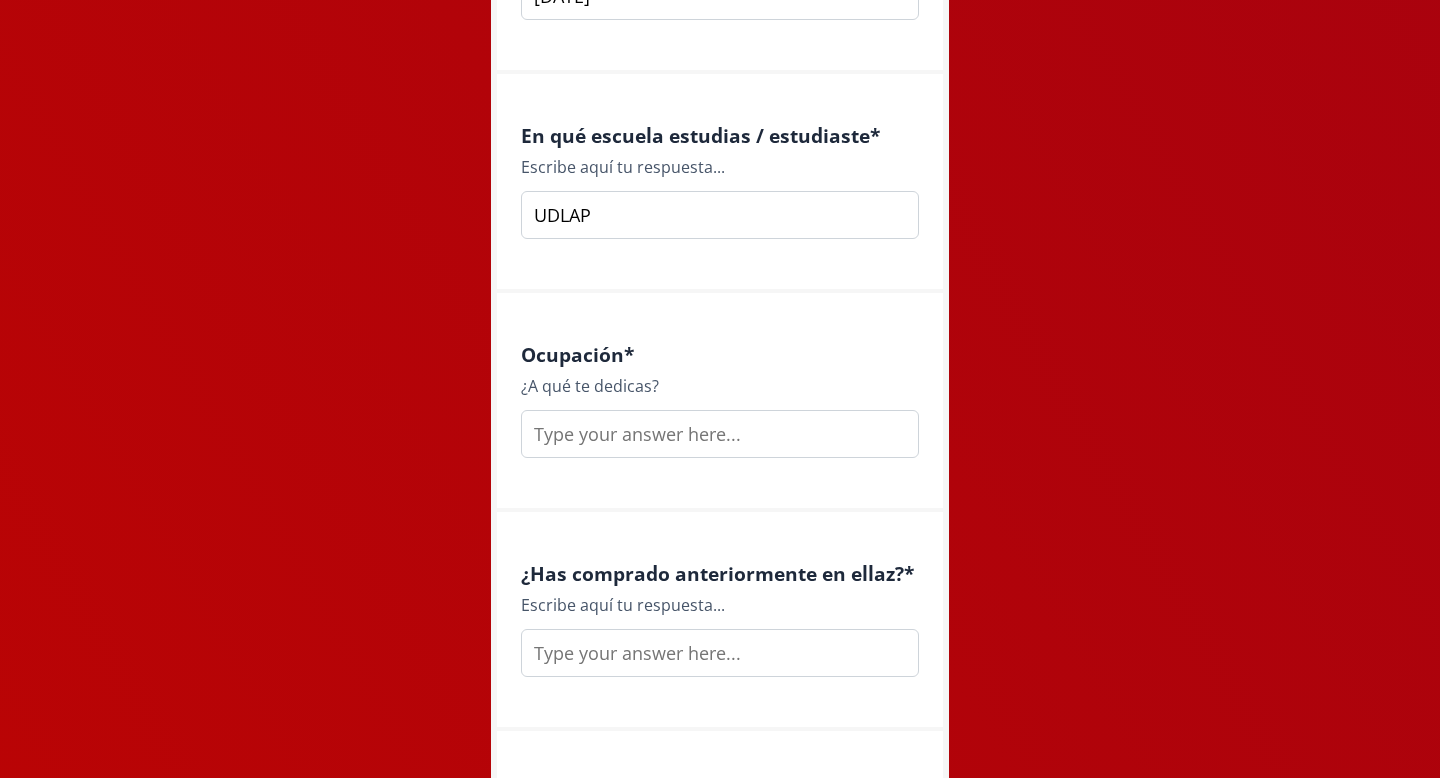 scroll, scrollTop: 2537, scrollLeft: 0, axis: vertical 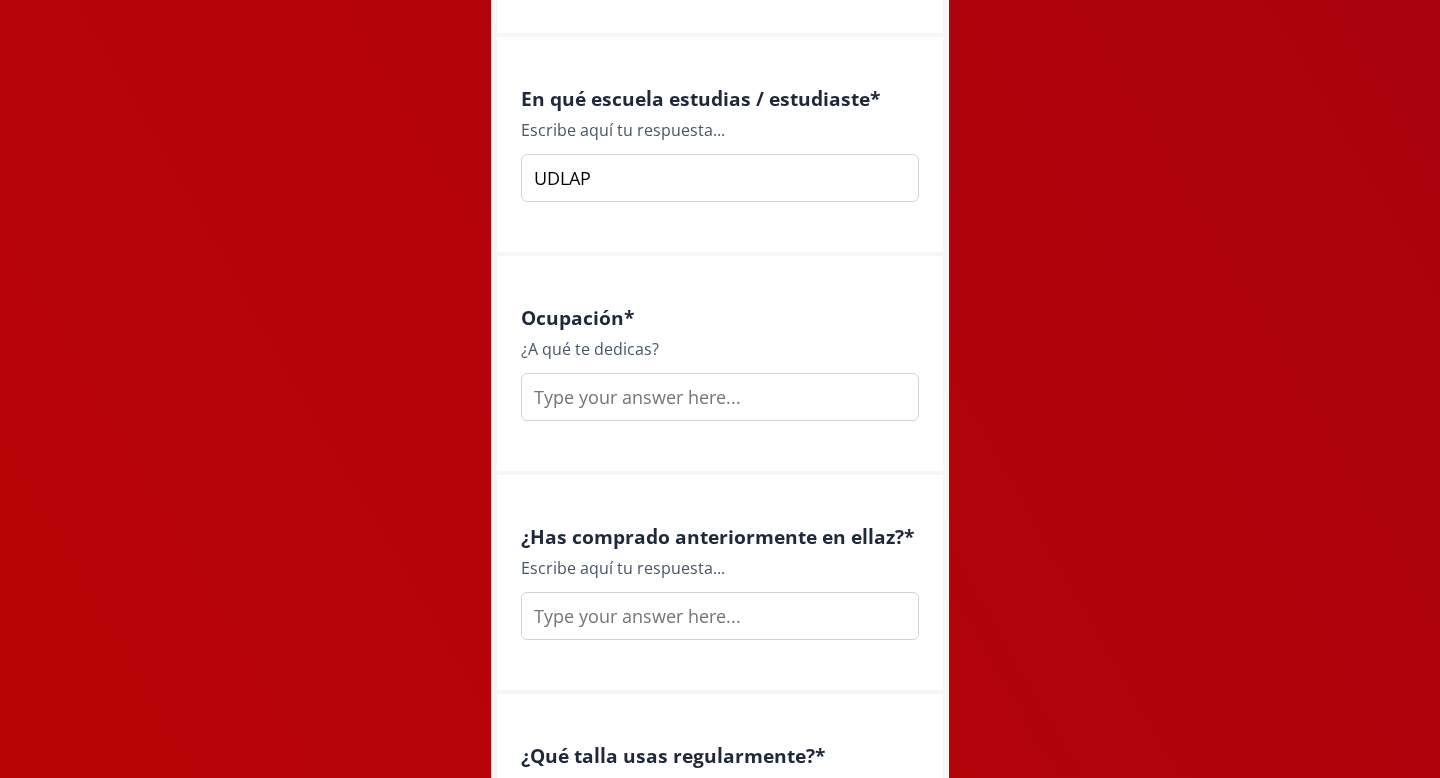 type on "UDLAP" 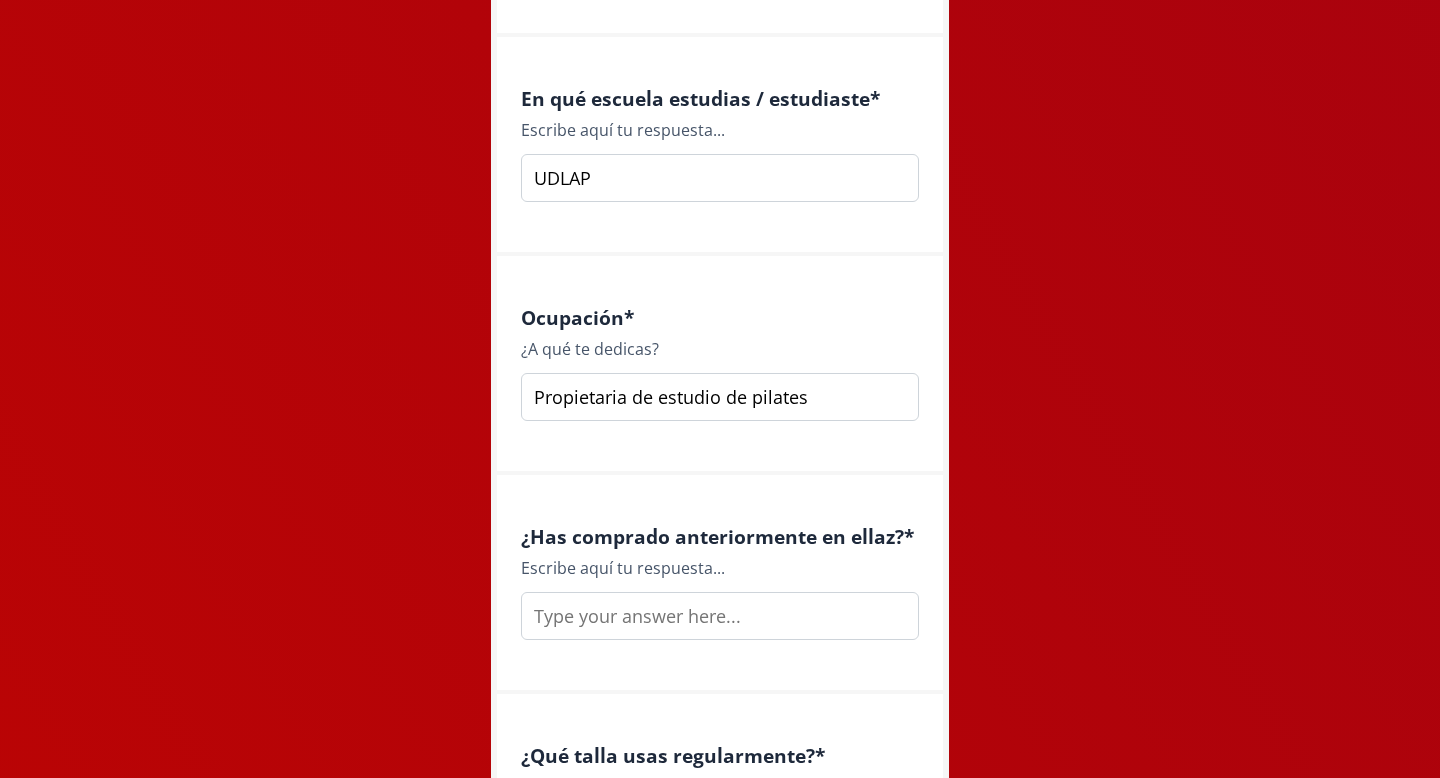 type on "Propietaria de estudio de pilates" 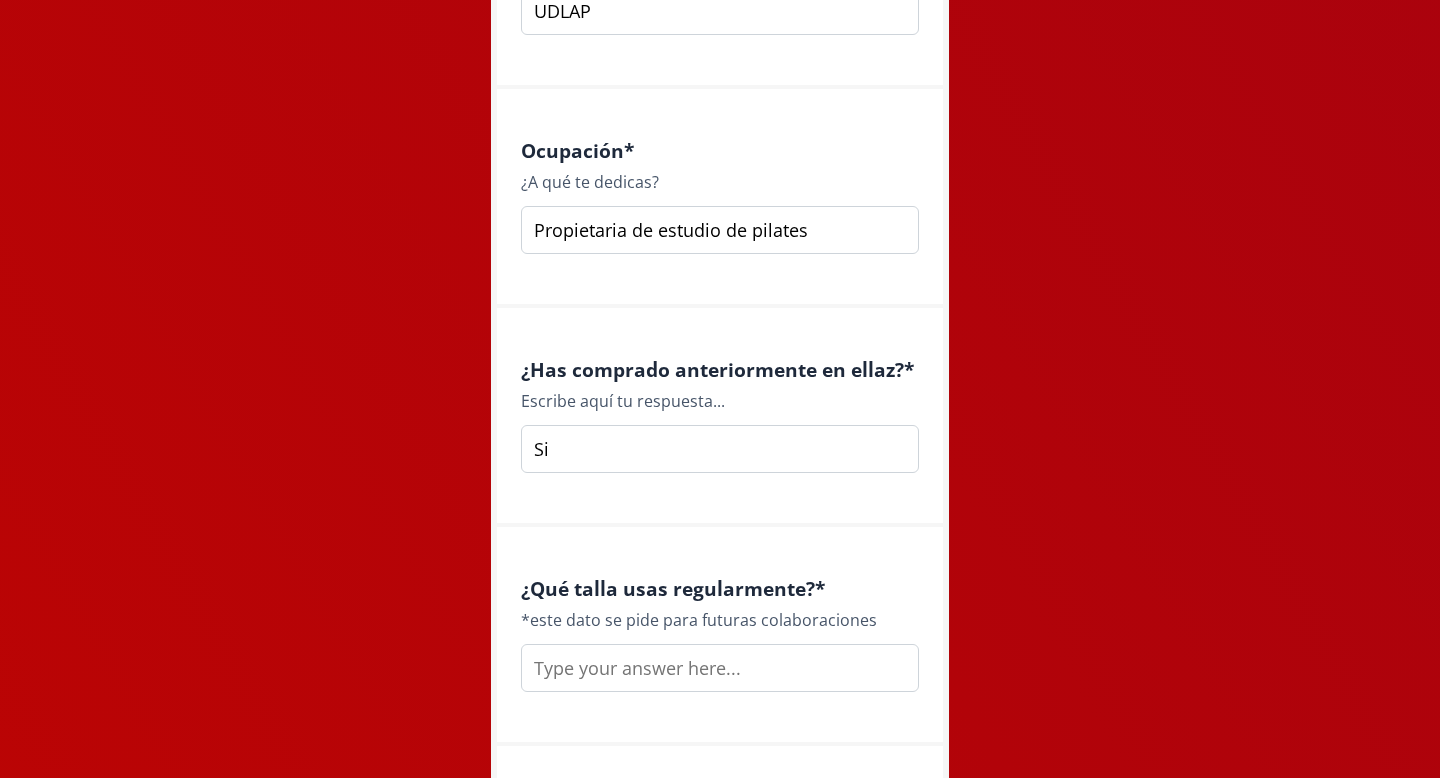 scroll, scrollTop: 2777, scrollLeft: 0, axis: vertical 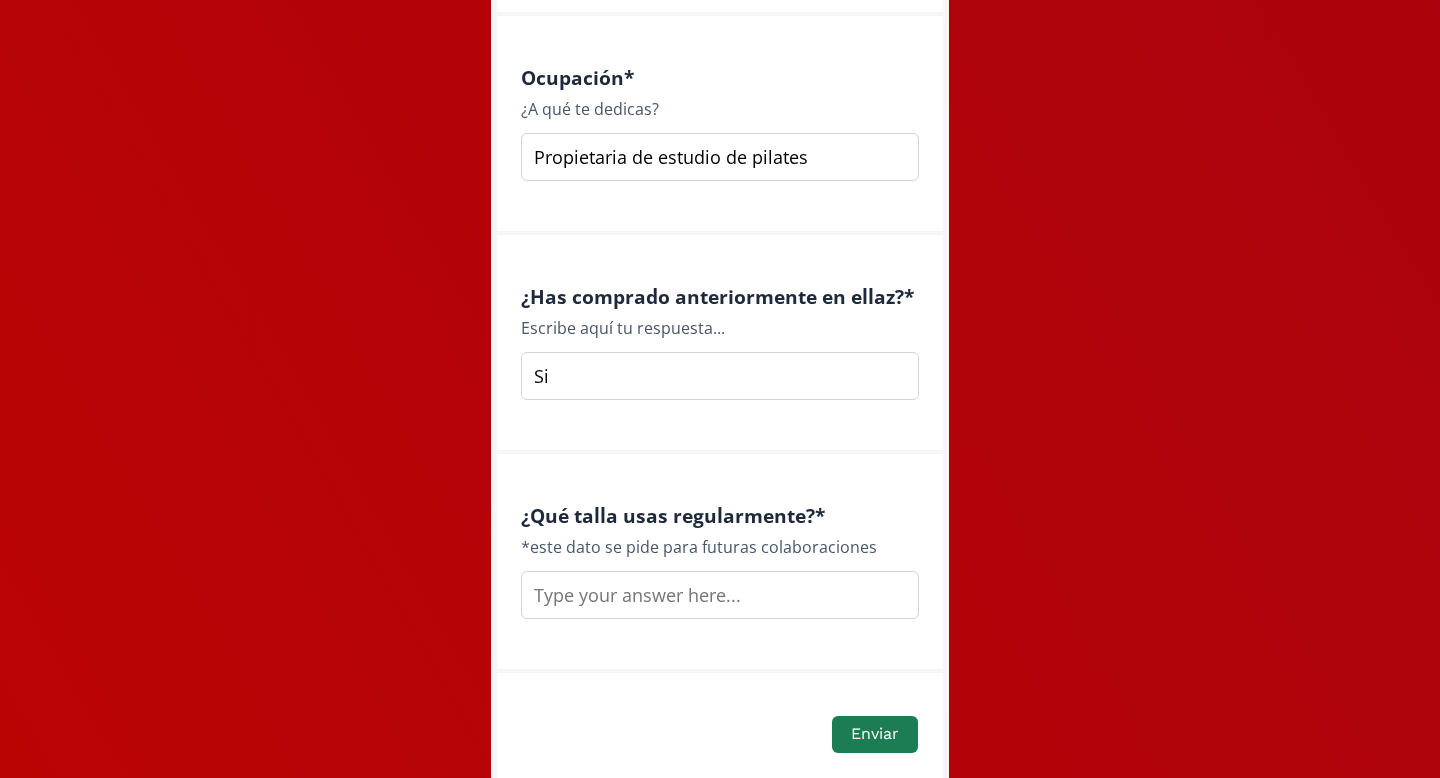 type on "Si" 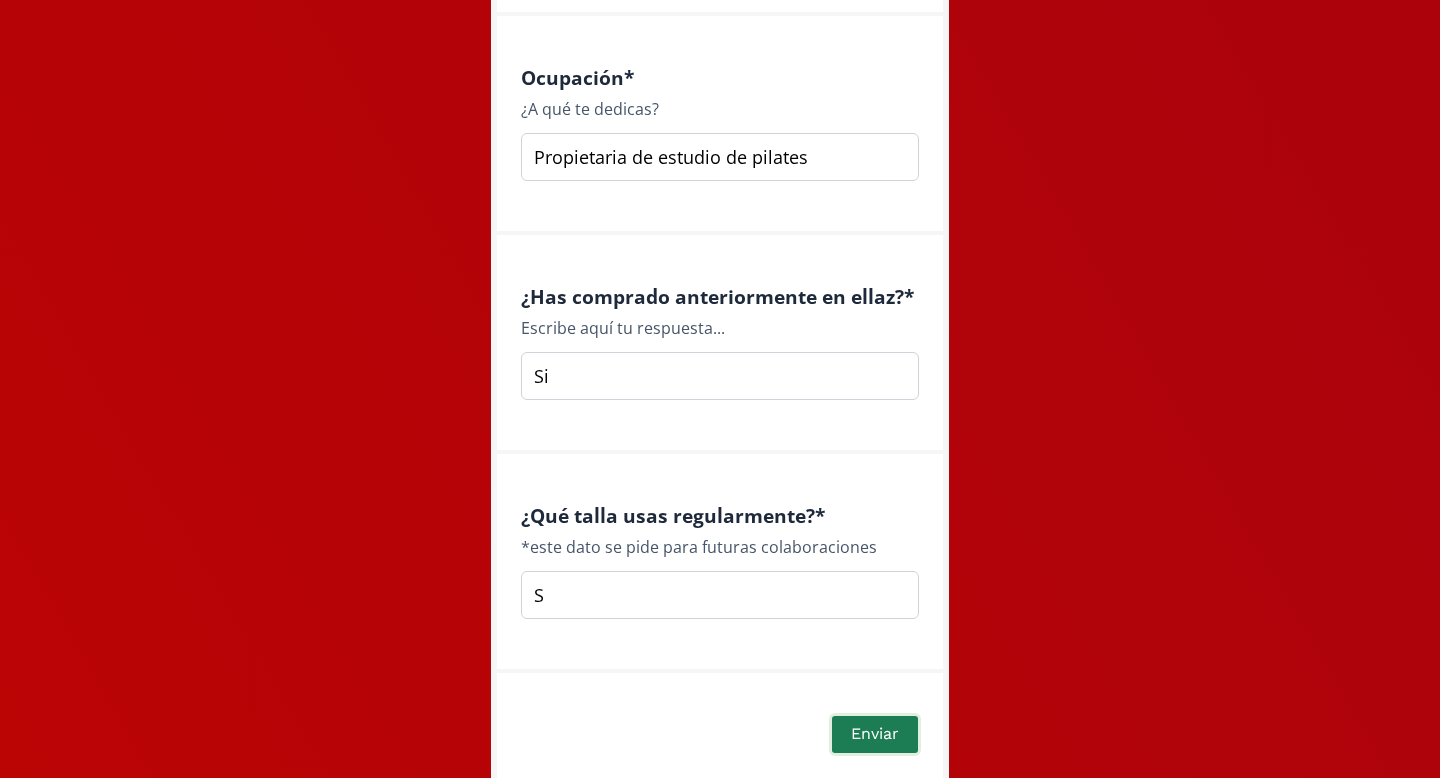 type on "S" 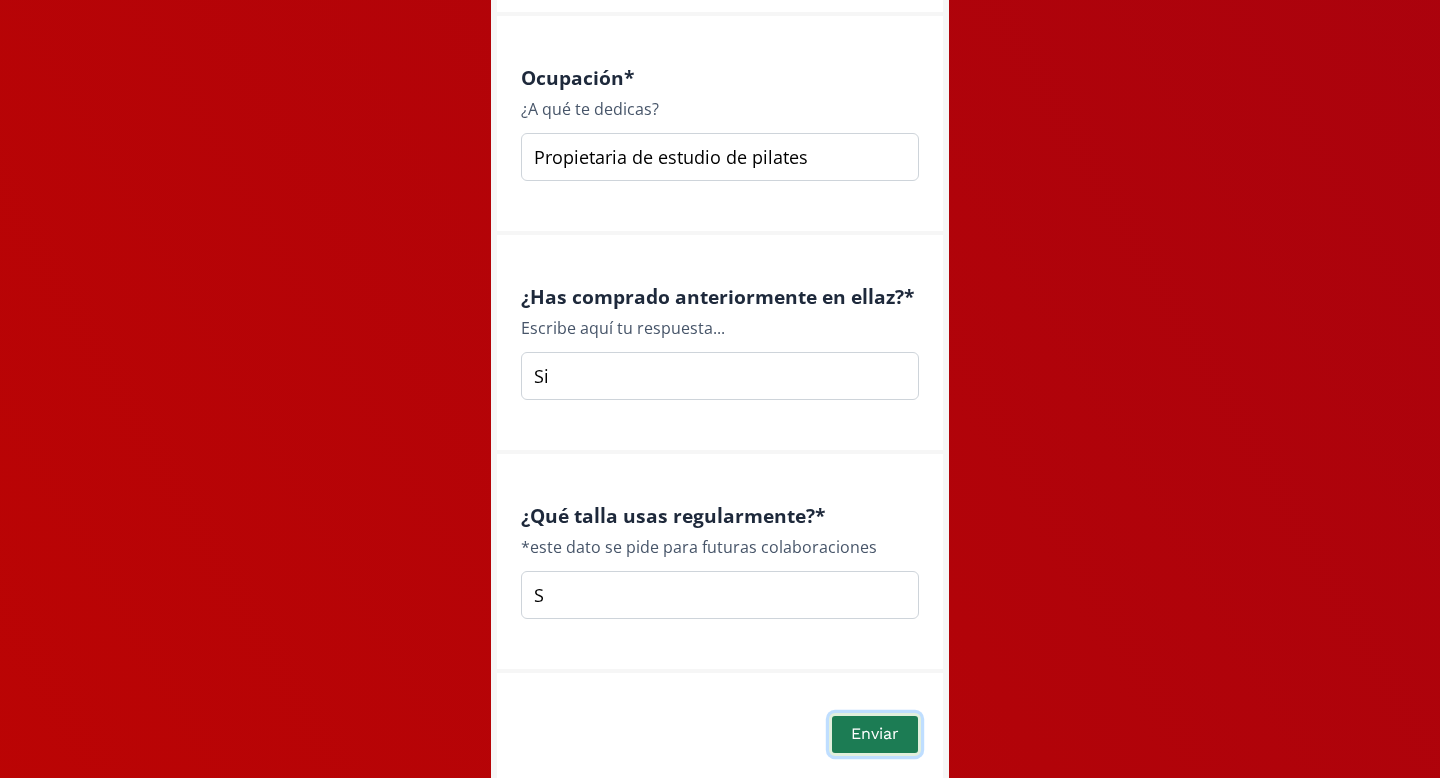 click on "Enviar" at bounding box center (875, 734) 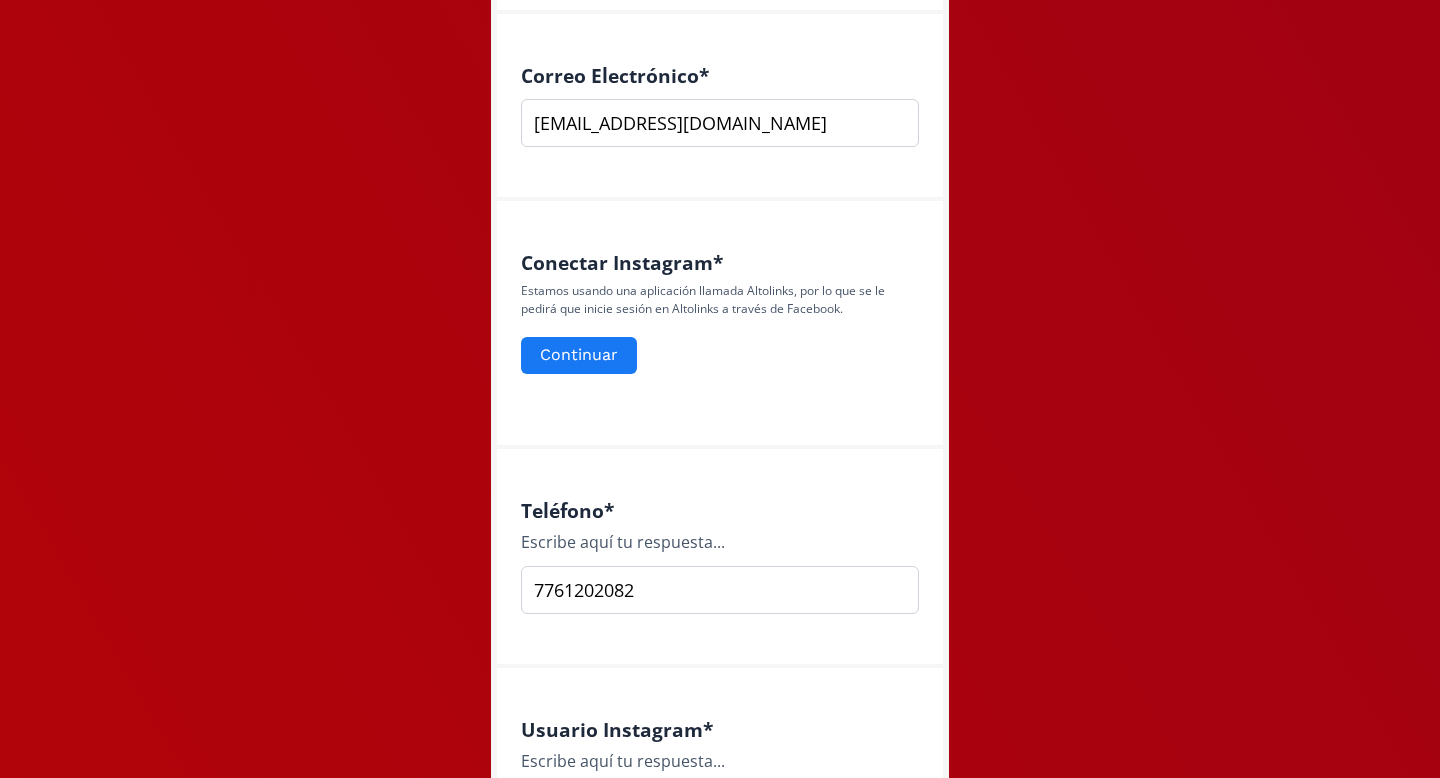 scroll, scrollTop: 756, scrollLeft: 0, axis: vertical 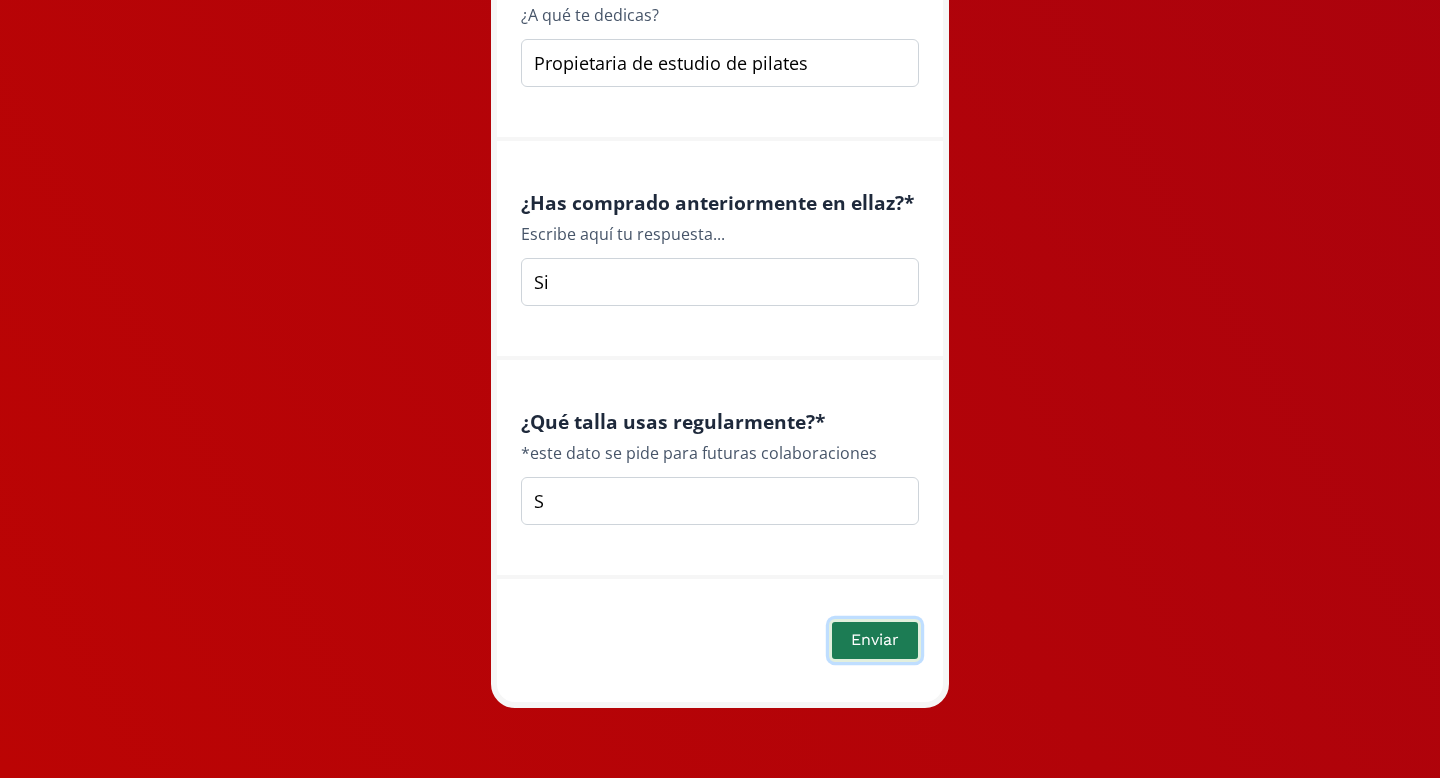 click on "Enviar" at bounding box center (875, 640) 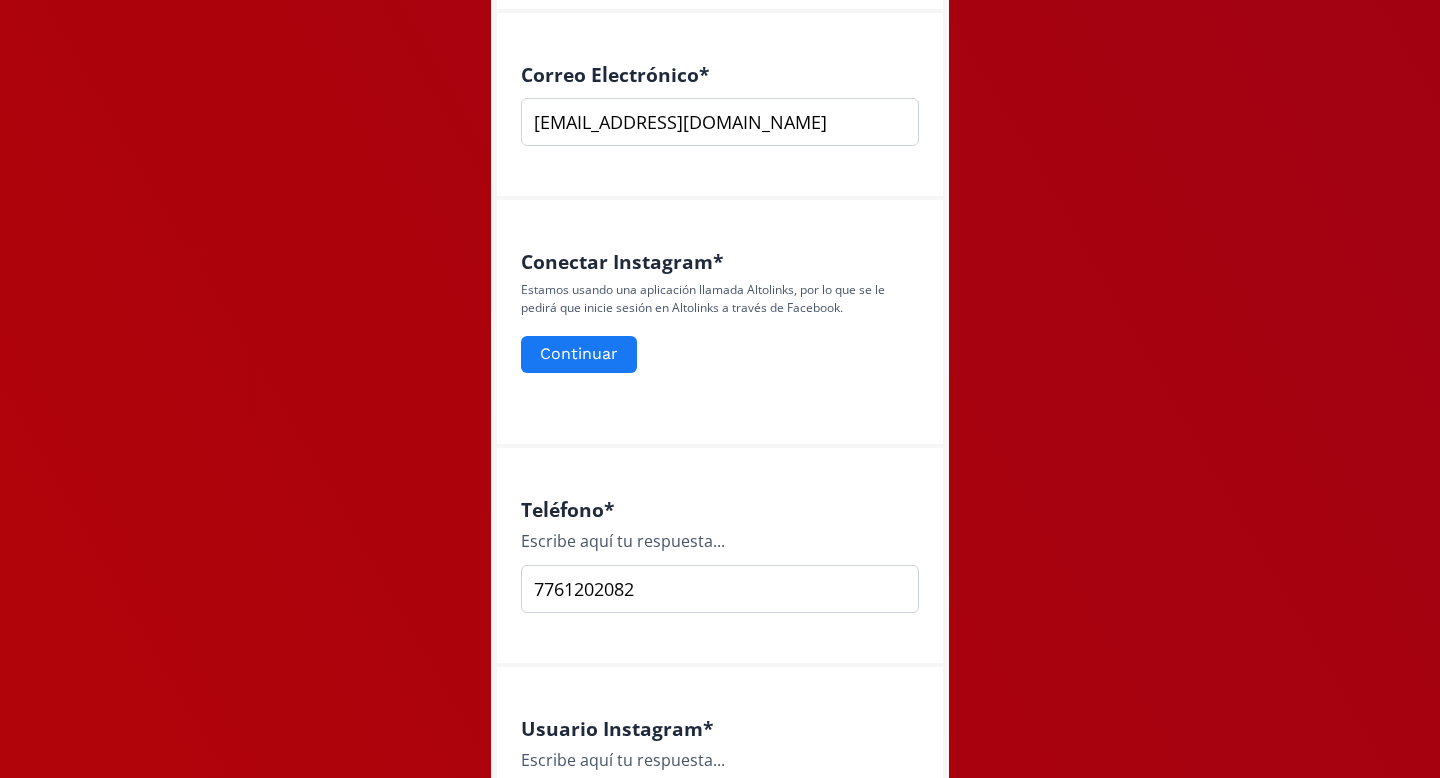 scroll, scrollTop: 756, scrollLeft: 0, axis: vertical 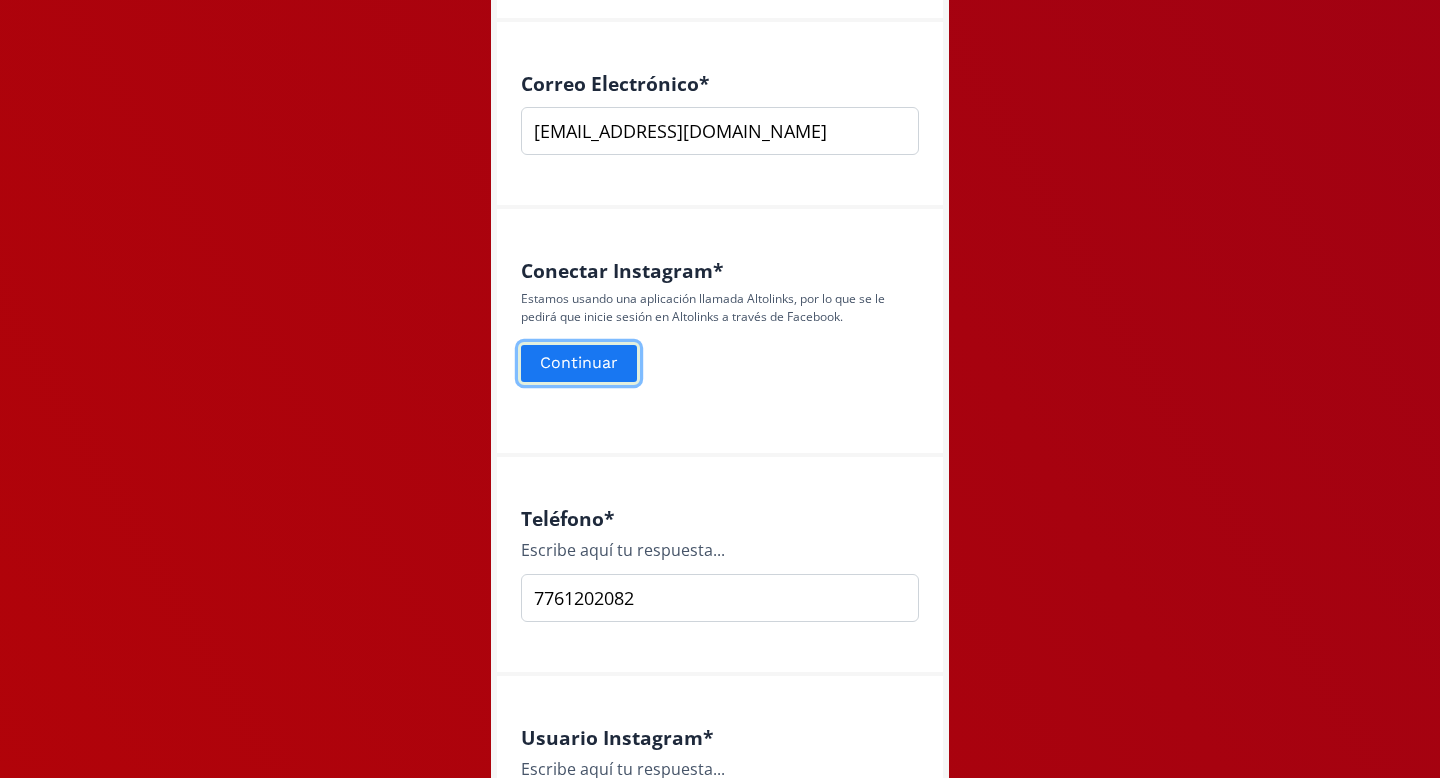 click on "Continuar" at bounding box center [579, 363] 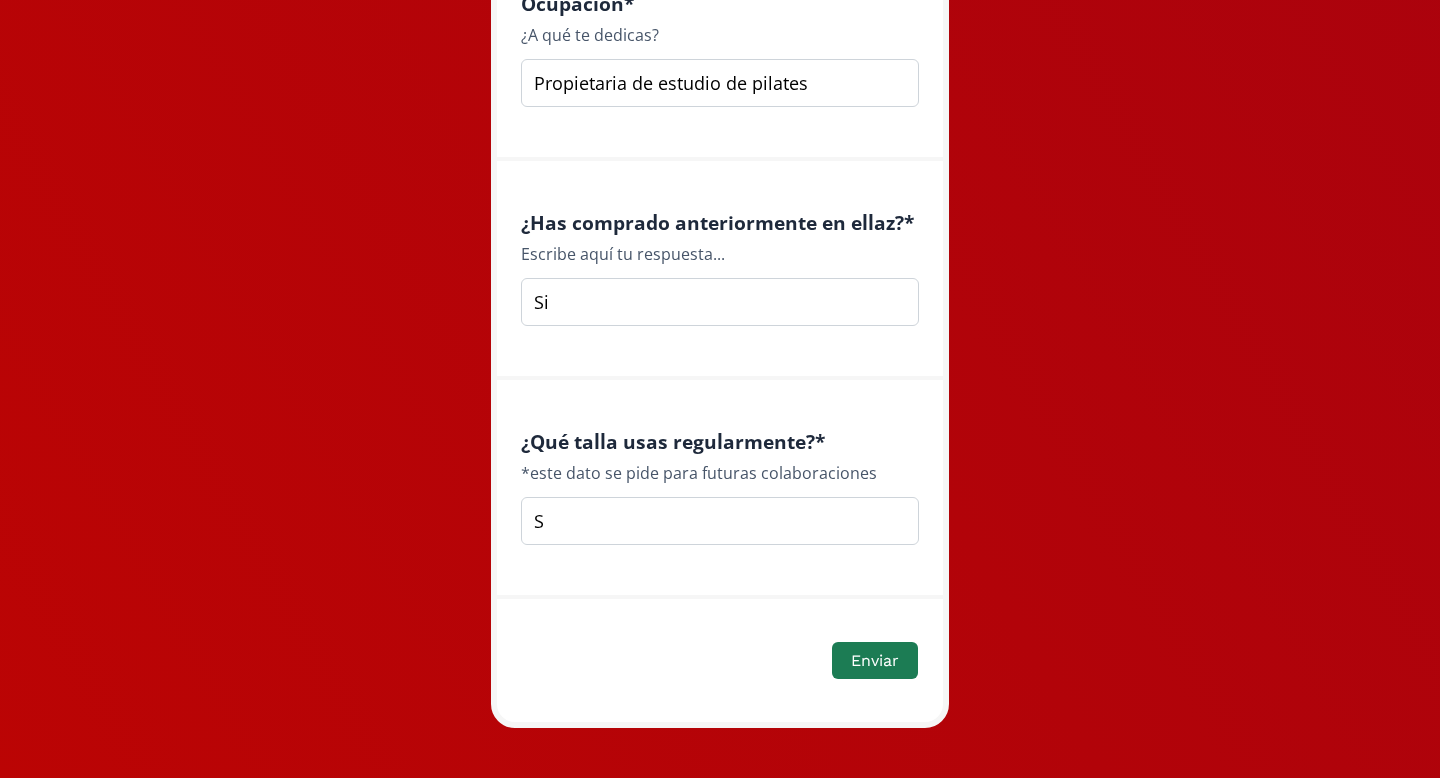 scroll, scrollTop: 2938, scrollLeft: 0, axis: vertical 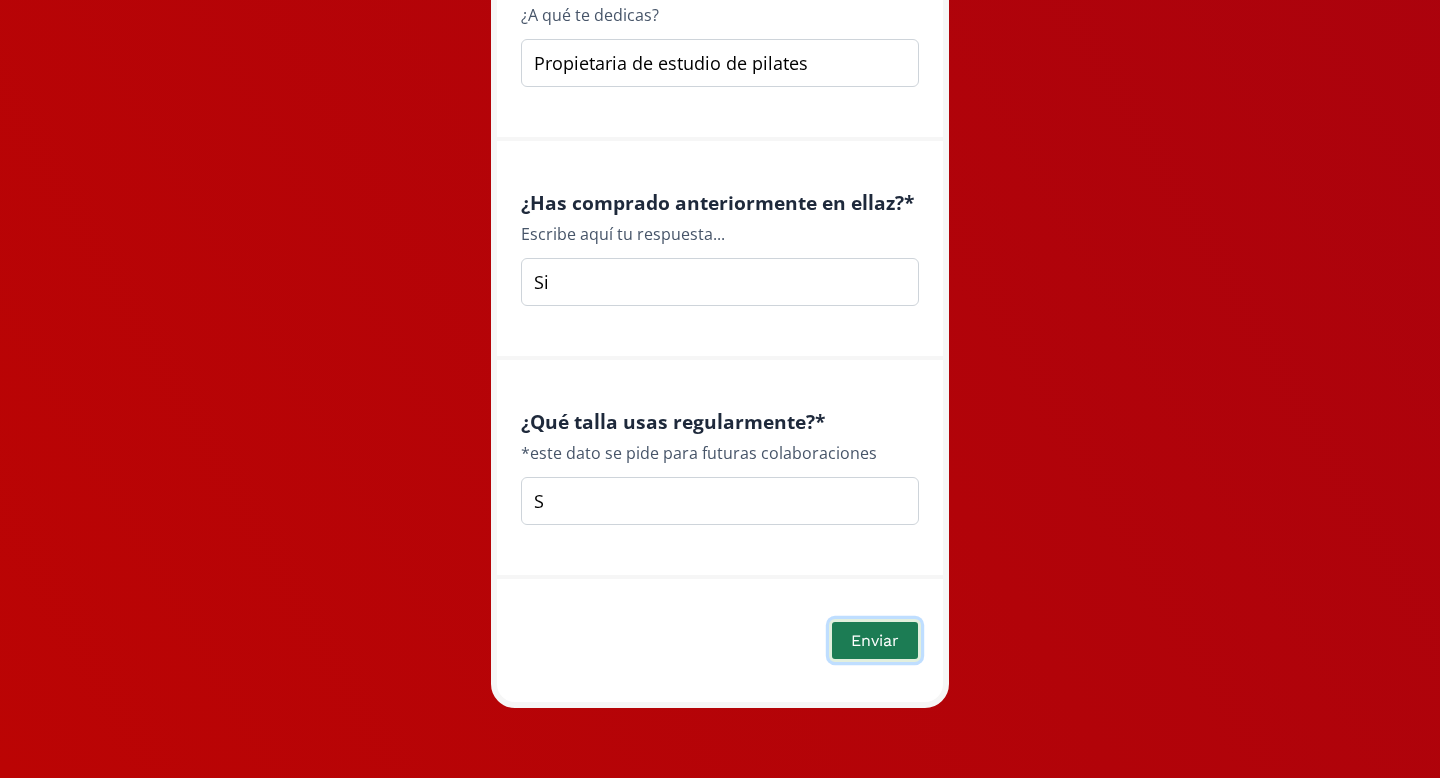 click on "Enviar" at bounding box center (875, 640) 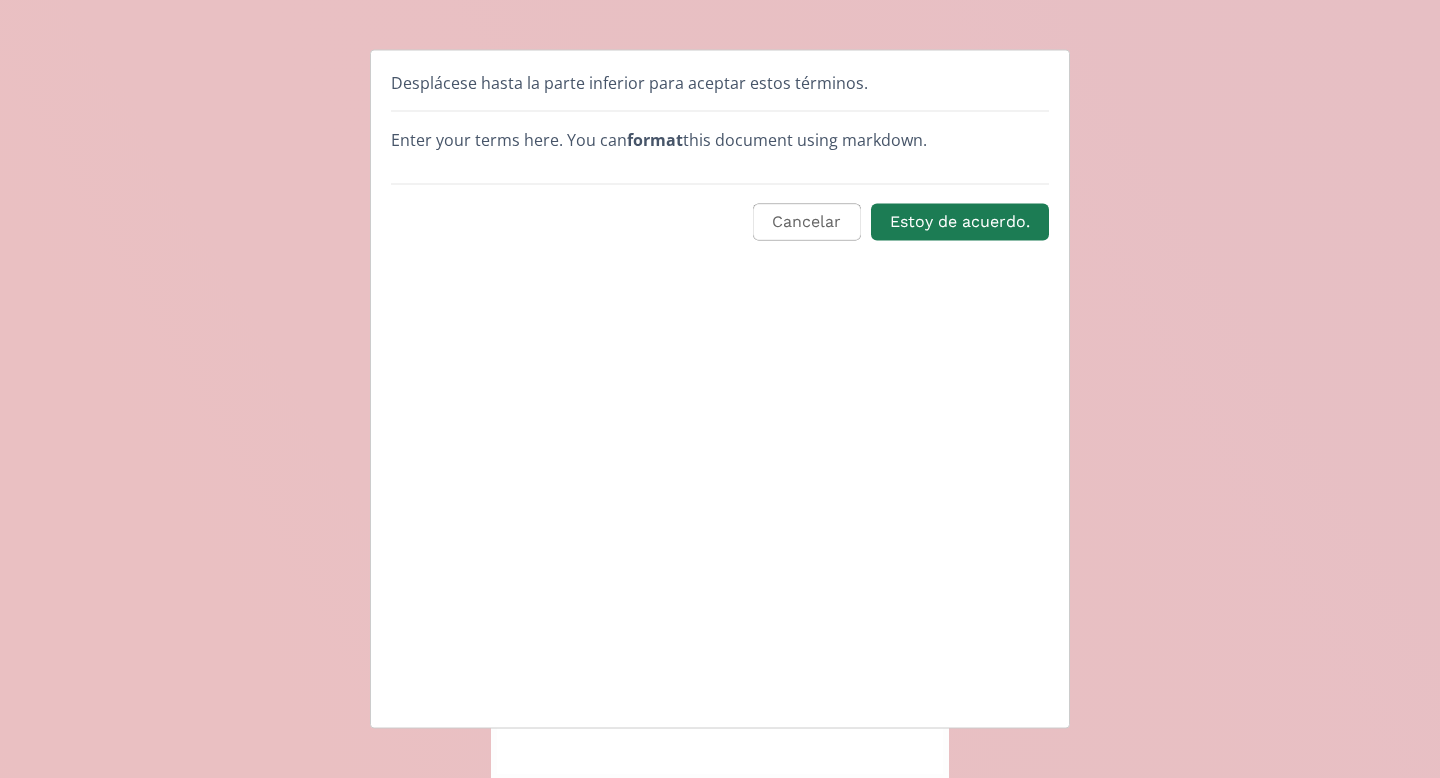 scroll, scrollTop: 0, scrollLeft: 0, axis: both 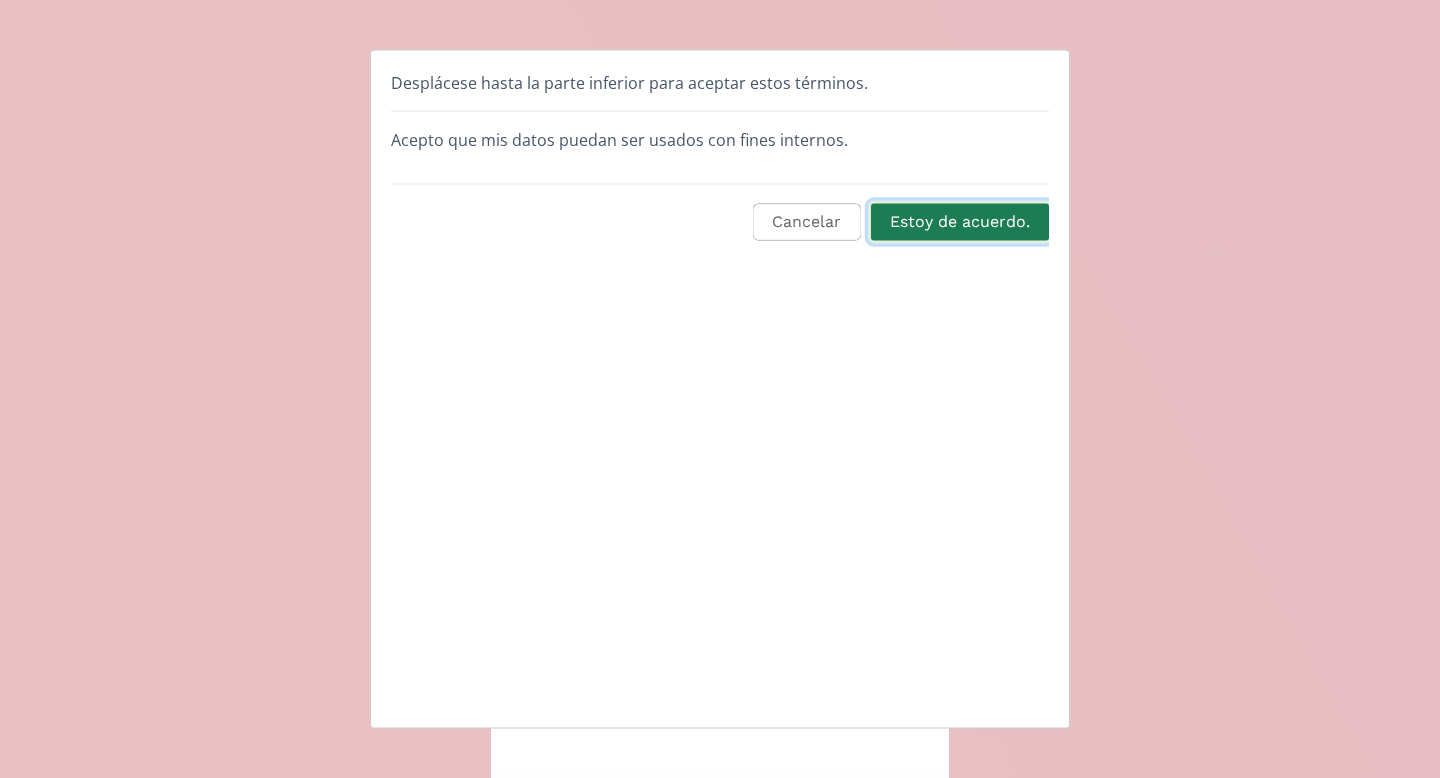 click on "Estoy de acuerdo." at bounding box center (960, 222) 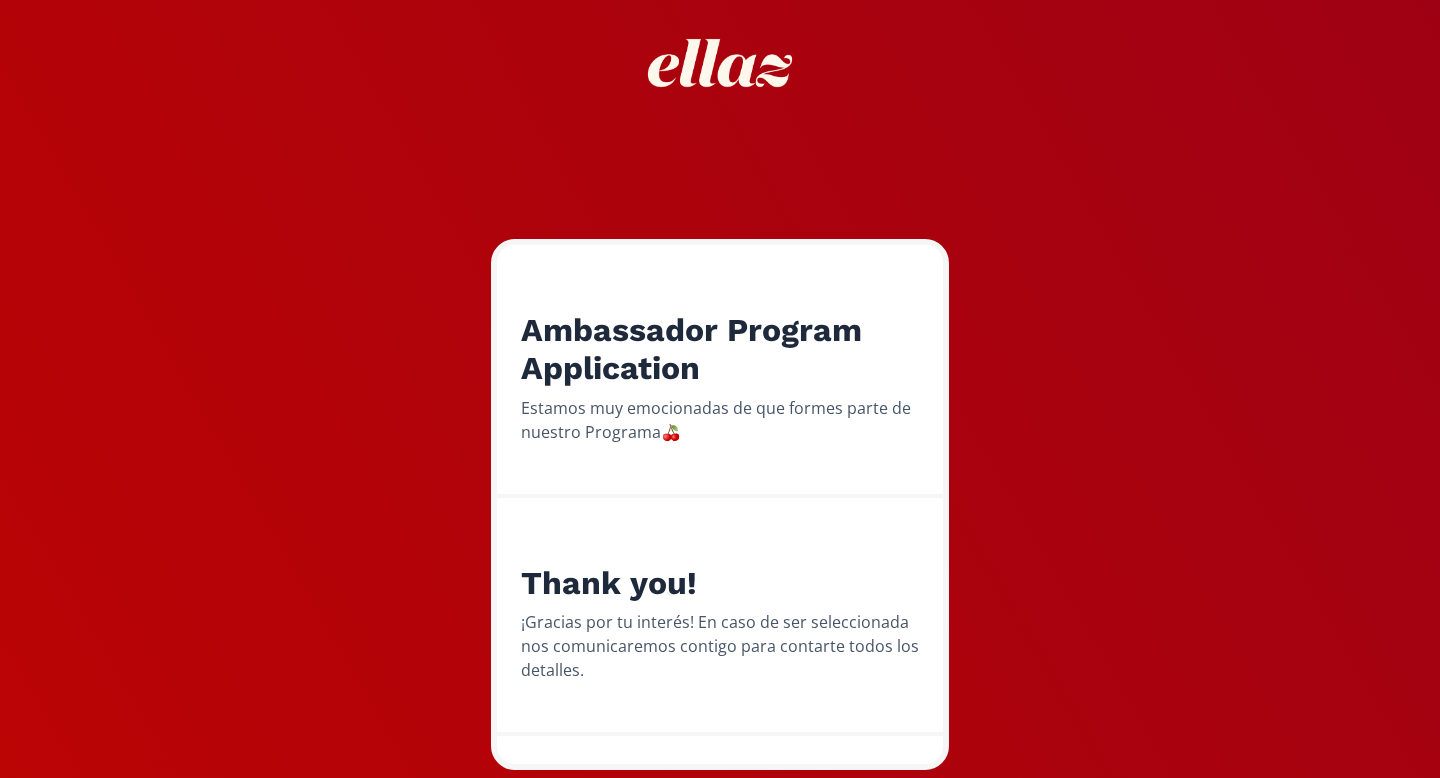 scroll, scrollTop: 91, scrollLeft: 0, axis: vertical 